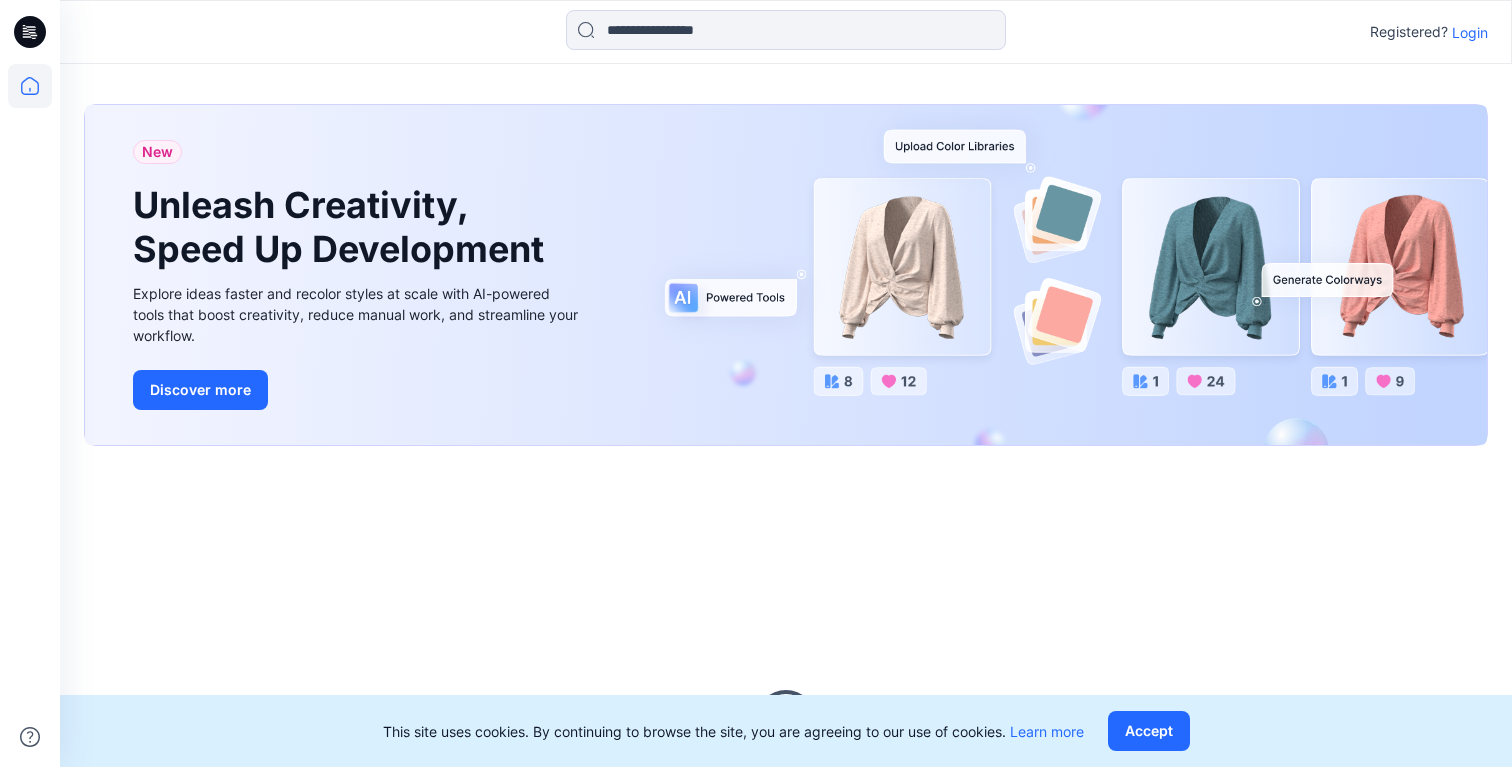 scroll, scrollTop: 0, scrollLeft: 0, axis: both 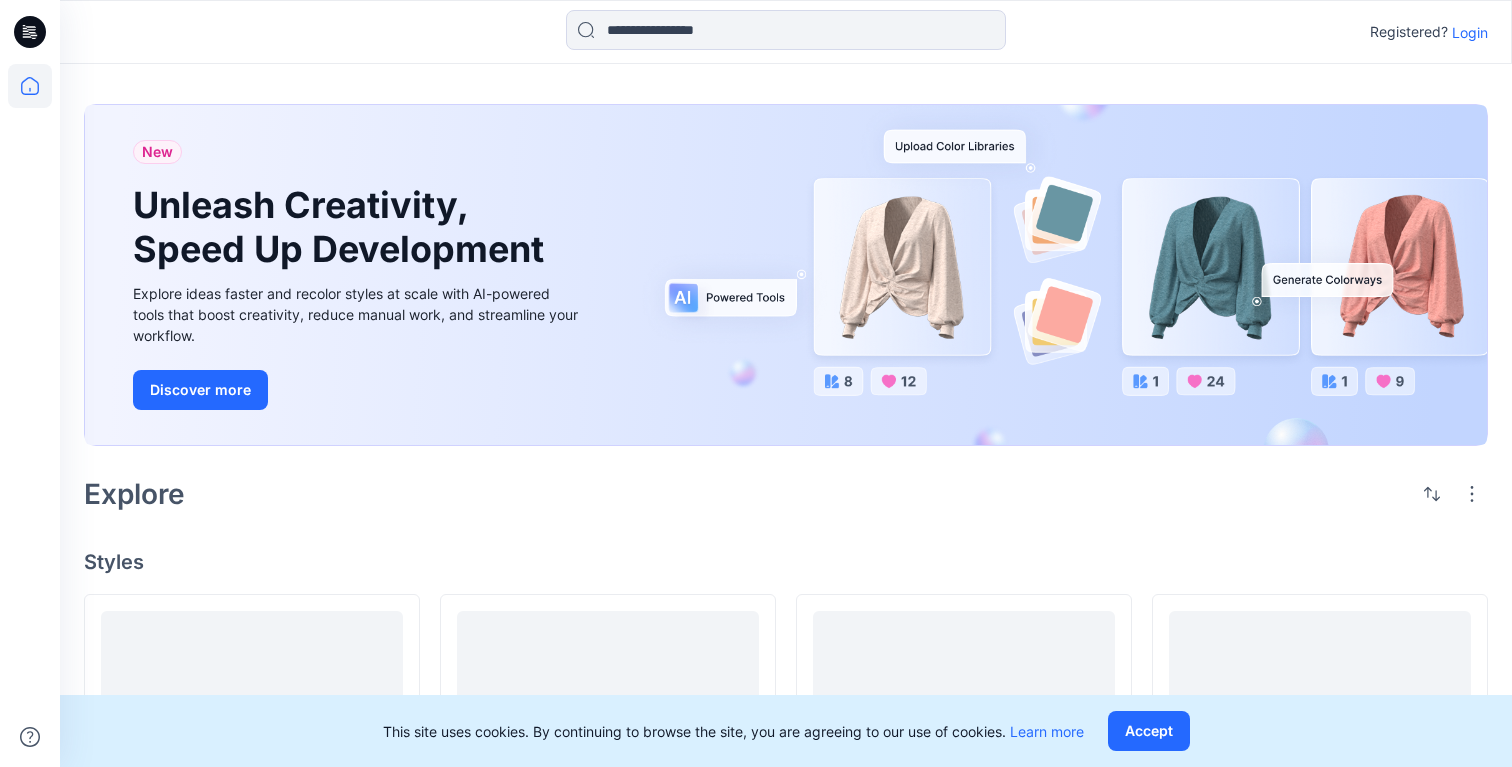 click on "Login" at bounding box center (1470, 32) 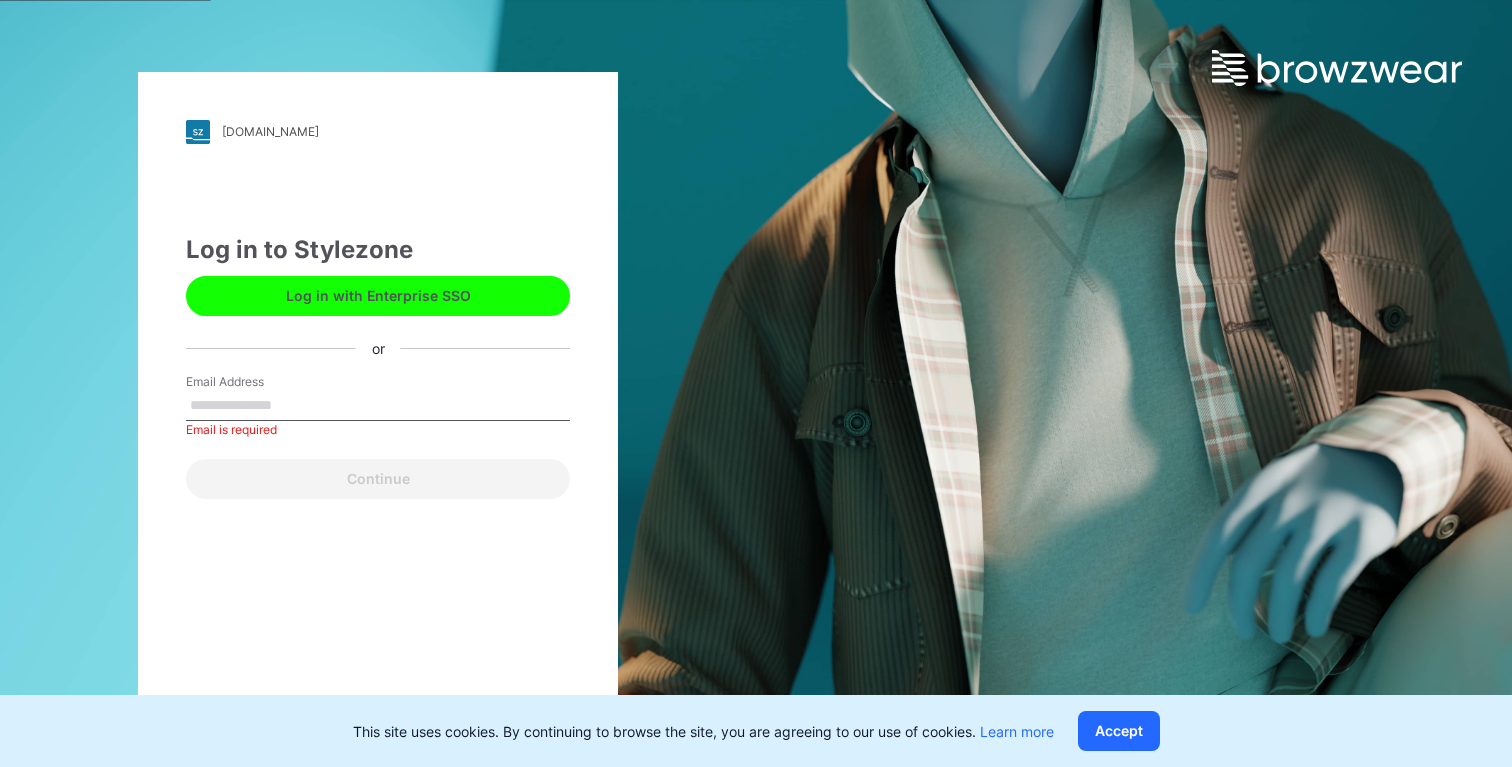 click on "Log in with Enterprise SSO" at bounding box center (378, 296) 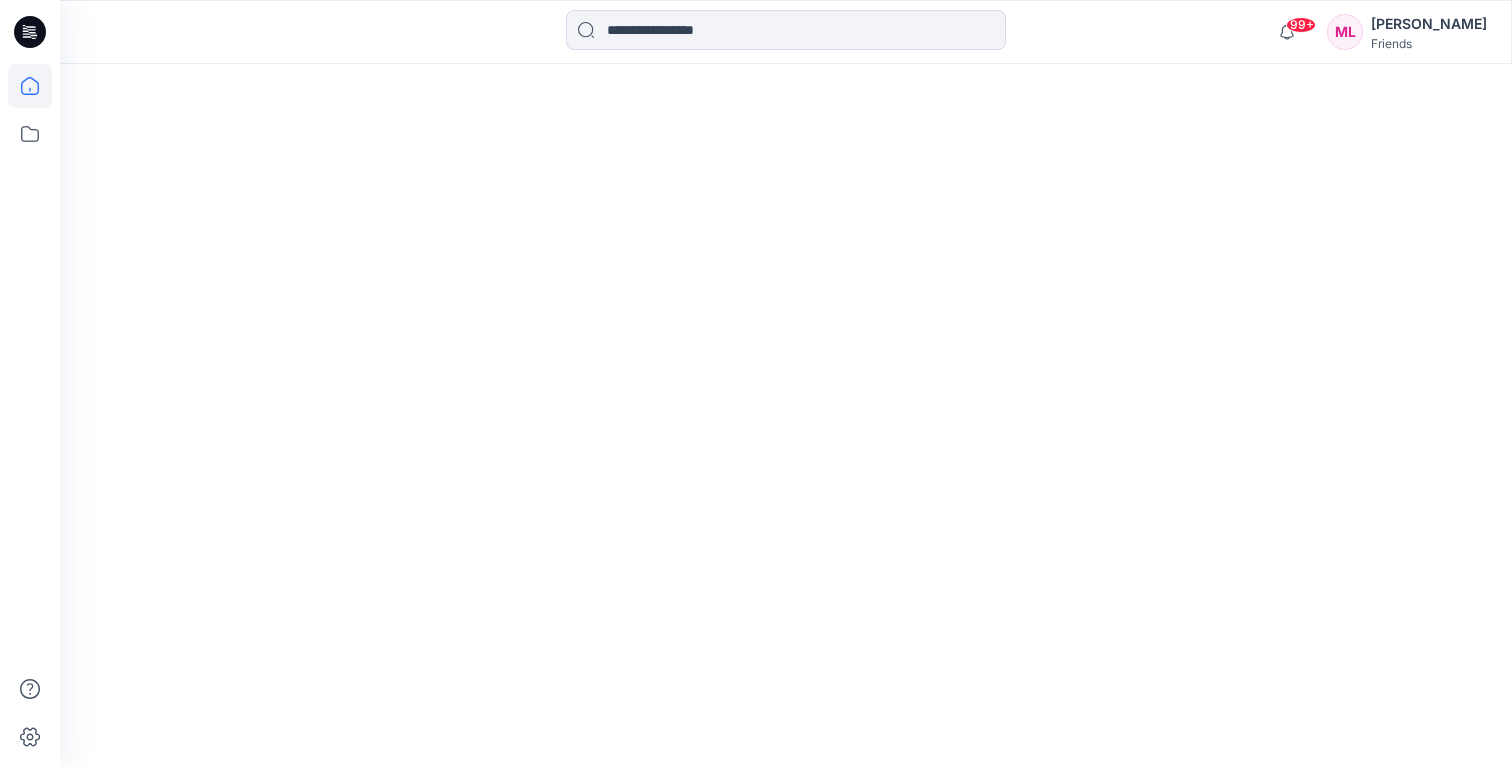 scroll, scrollTop: 0, scrollLeft: 0, axis: both 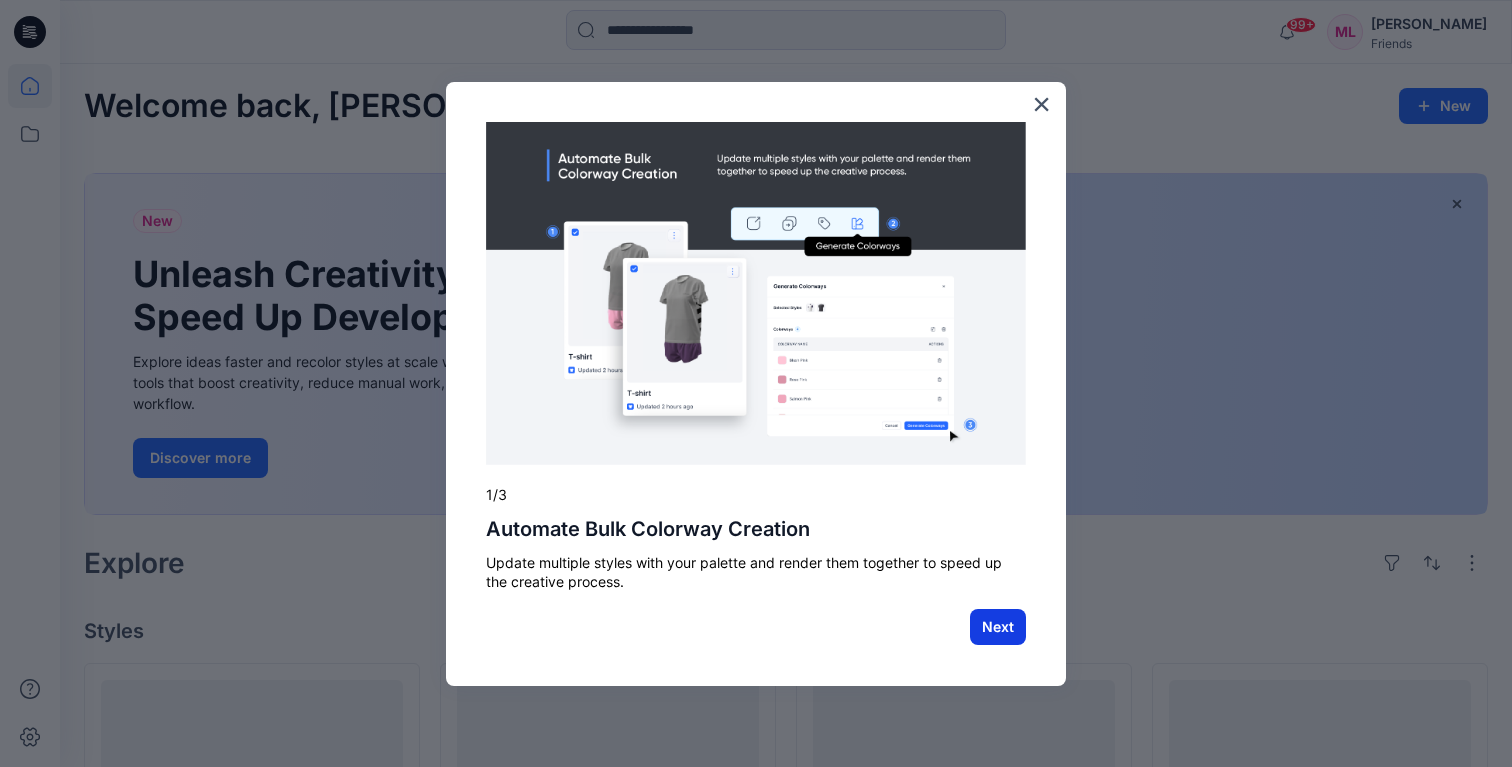 click on "Next" at bounding box center (998, 627) 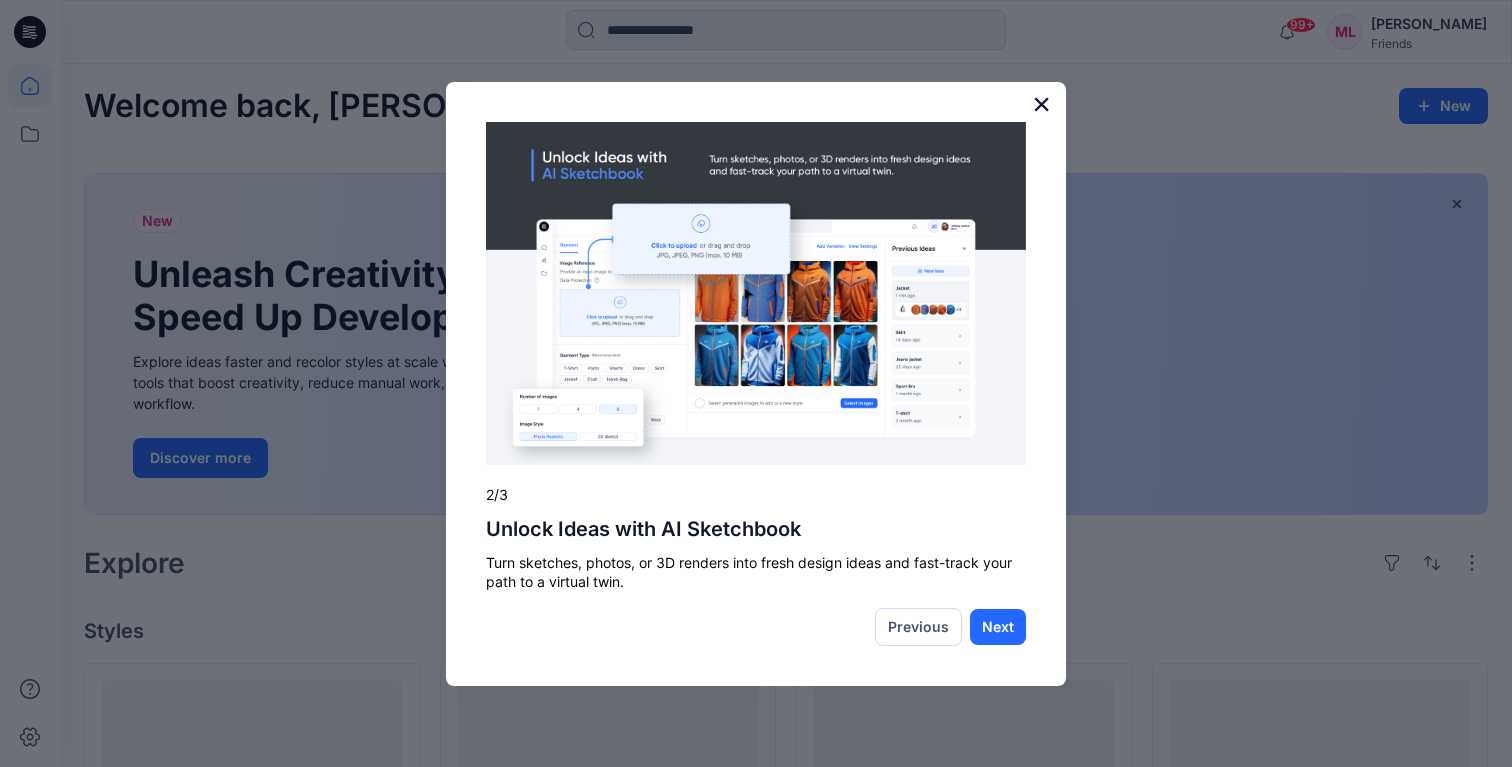 click on "×" at bounding box center [1041, 104] 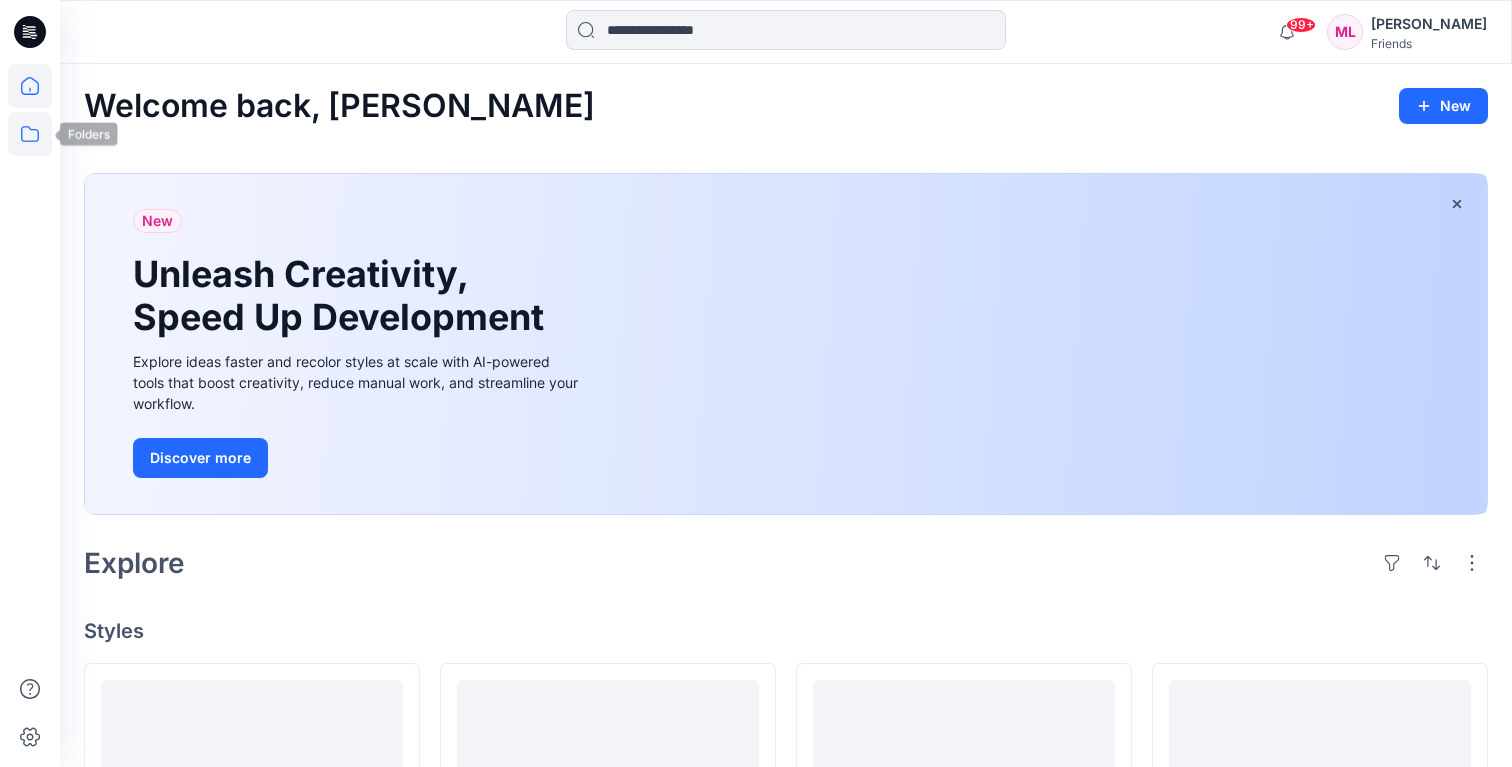 click 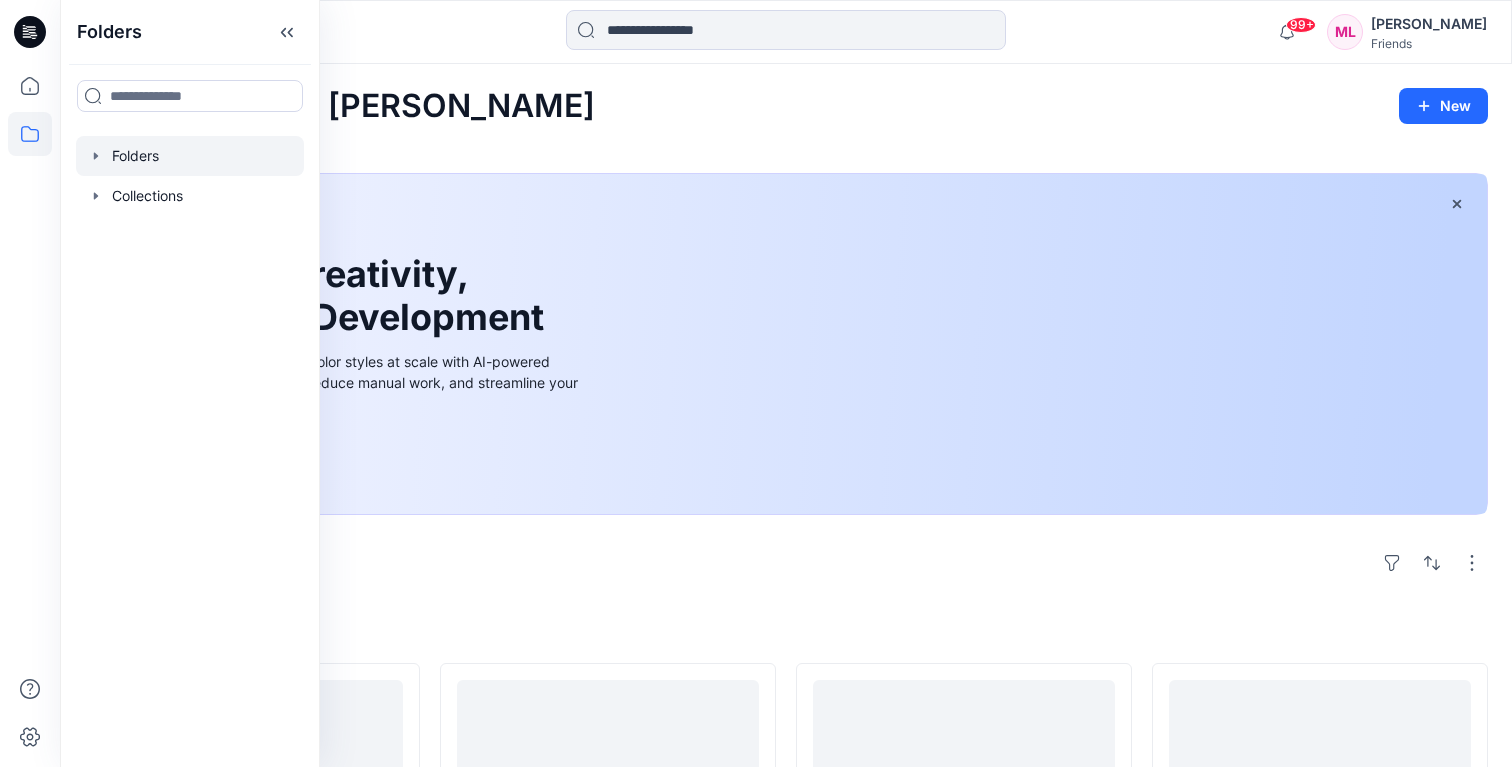 click at bounding box center [190, 156] 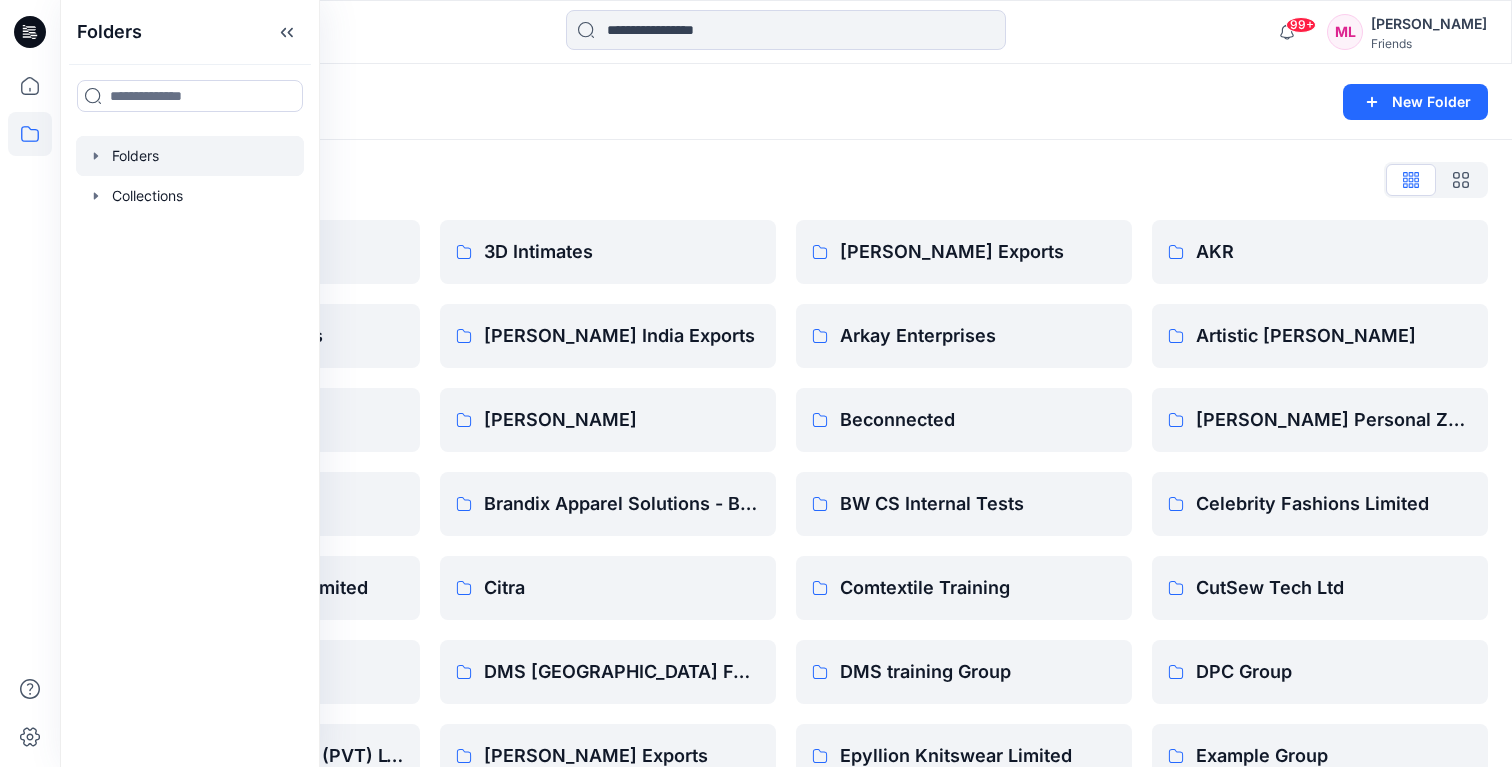 click on "Folders List 2XU Training Group American Phil Textiles Ashi Creation Beximco Challenge Apparels Limited Debonair Limited EAM Maliban Textiles (PVT) LTD Fashion Garment Intern Portfolio Jyoti Apparels Laguna Clothing MDIS Pearl  Global Vietnam Pre-training PT Pukka Indonusa Sabs Exports Share Test Square Group Test Group BW The Warehouse Group_Tech United Sweethearts Garment [PERSON_NAME] 3D Intimates [PERSON_NAME] India Exports [PERSON_NAME] Brandix Apparel Solutions - BDD Citra DMS [GEOGRAPHIC_DATA] For Clients (Clone) [PERSON_NAME] Exports Ghim Li [DATE] Interview Tests KDS Linea Aqua VN MXP Pearl Global [GEOGRAPHIC_DATA] PT [PERSON_NAME] [PERSON_NAME] Industries Sample Preset Test Shivalik Prints TLT & ET St Malo Exports Ltd Texport Syndicate Training Partners & Resellers Unreal Fur [PERSON_NAME] Exports Arkay Enterprises Beconnected BW CS Internal Tests Comtextile Training DMS training Group Epyllion Knitswear Limited [PERSON_NAME] test Islam Garments Knit Asia Majestic Exports NYG ([GEOGRAPHIC_DATA]) Co. Ltd Penguin Apparels PT Eratex Radnik Exports Scavi Group TFG BWU TLT TW Design AKR" at bounding box center [786, 1106] 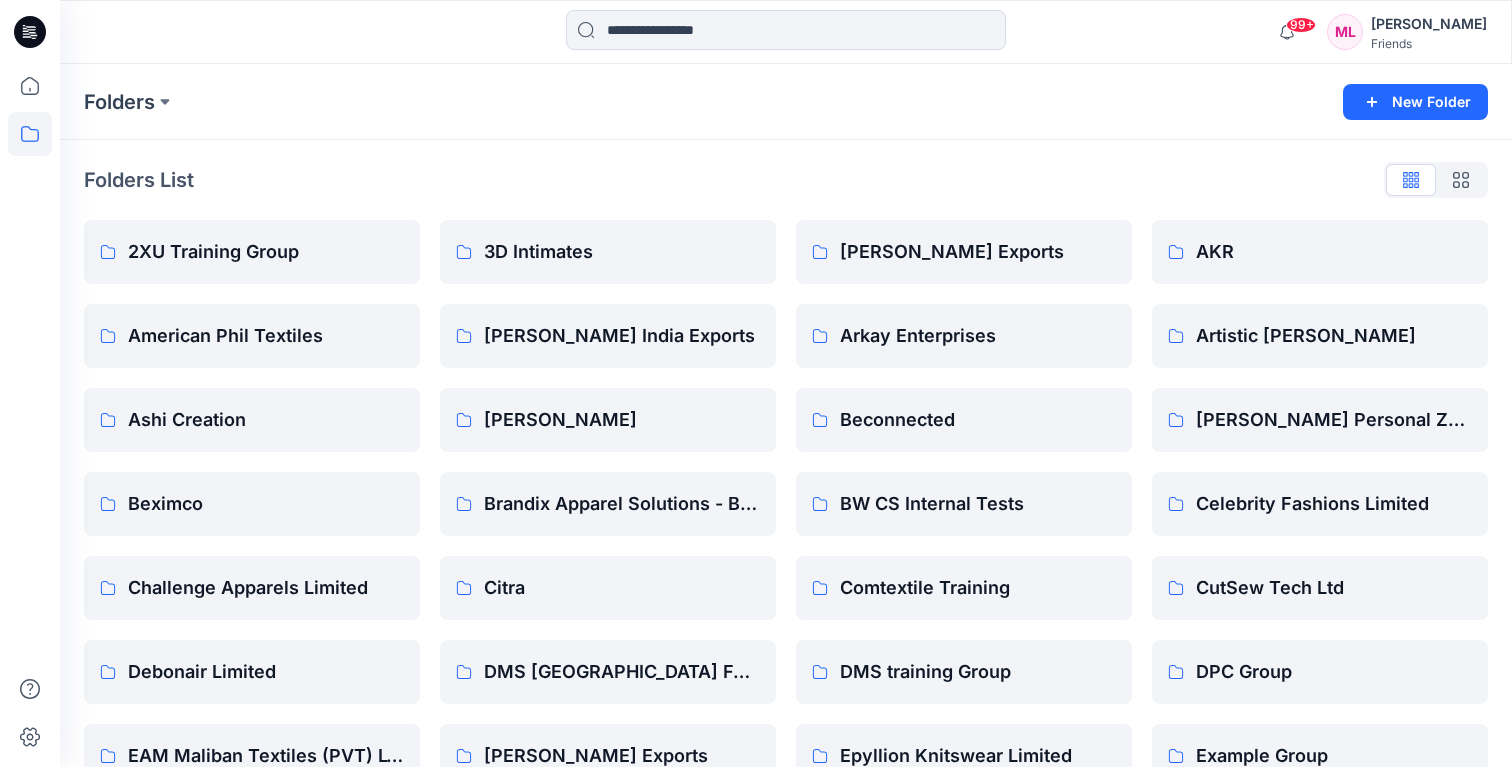 click on "Friends" at bounding box center [1429, 43] 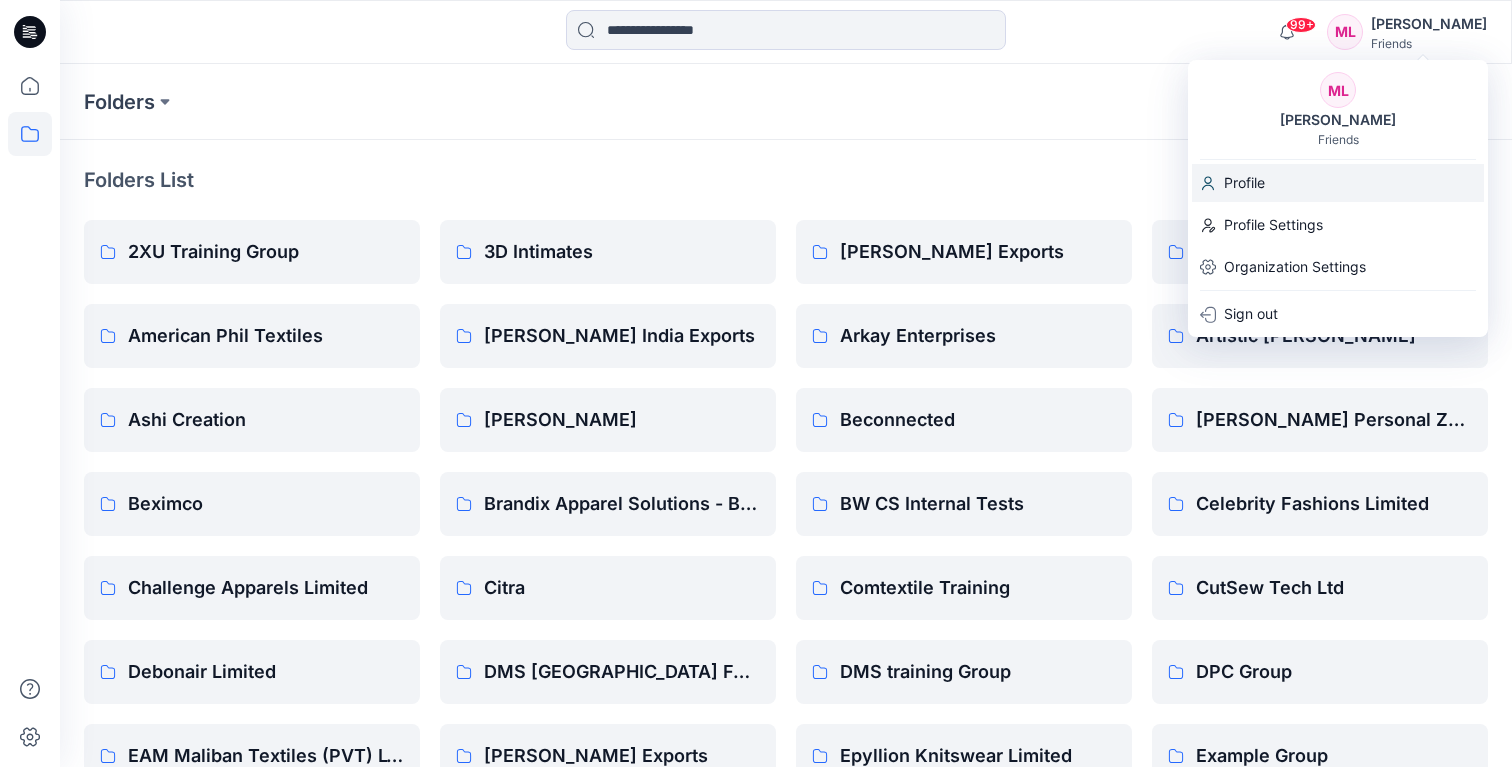 click on "Profile" at bounding box center [1338, 183] 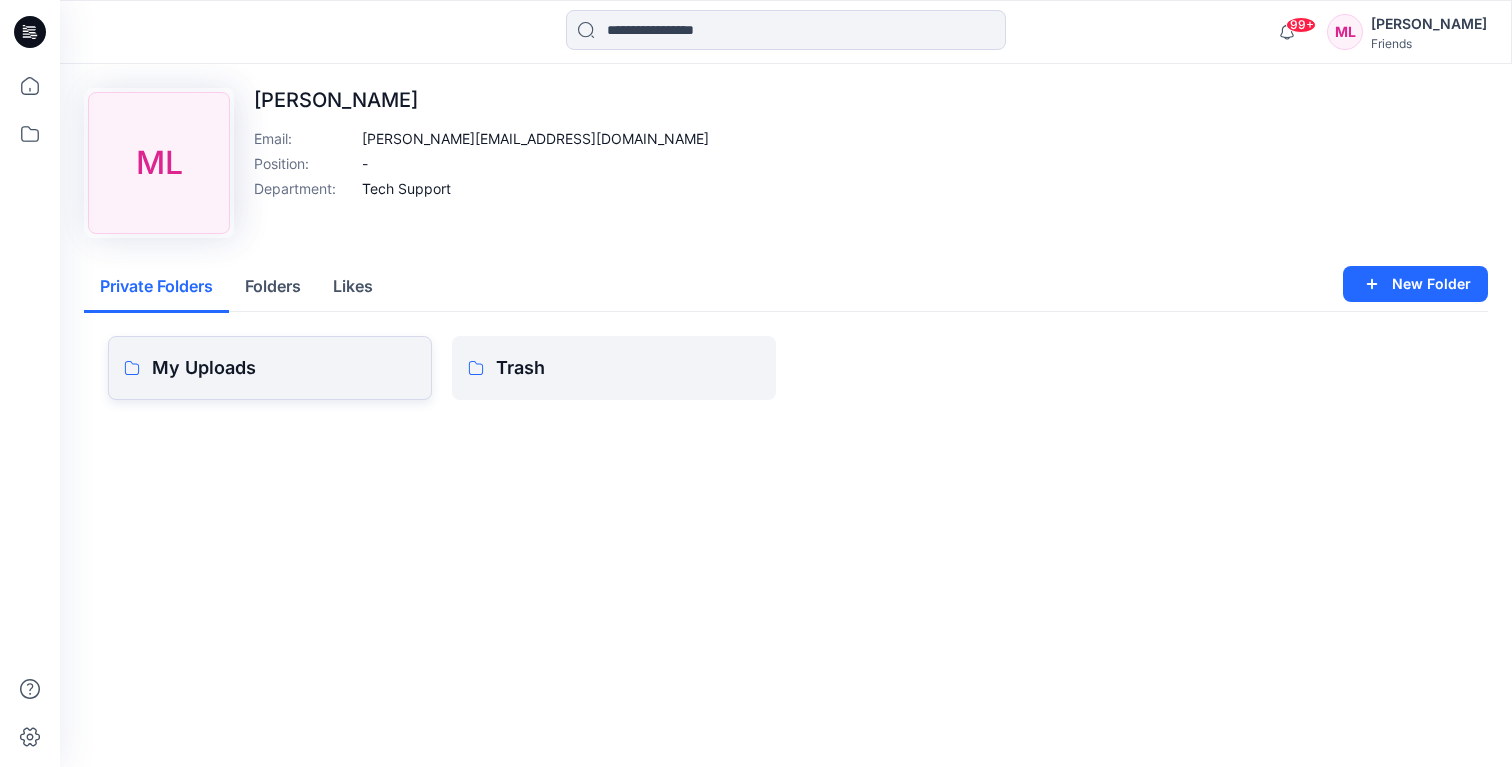 click on "My Uploads" at bounding box center [284, 368] 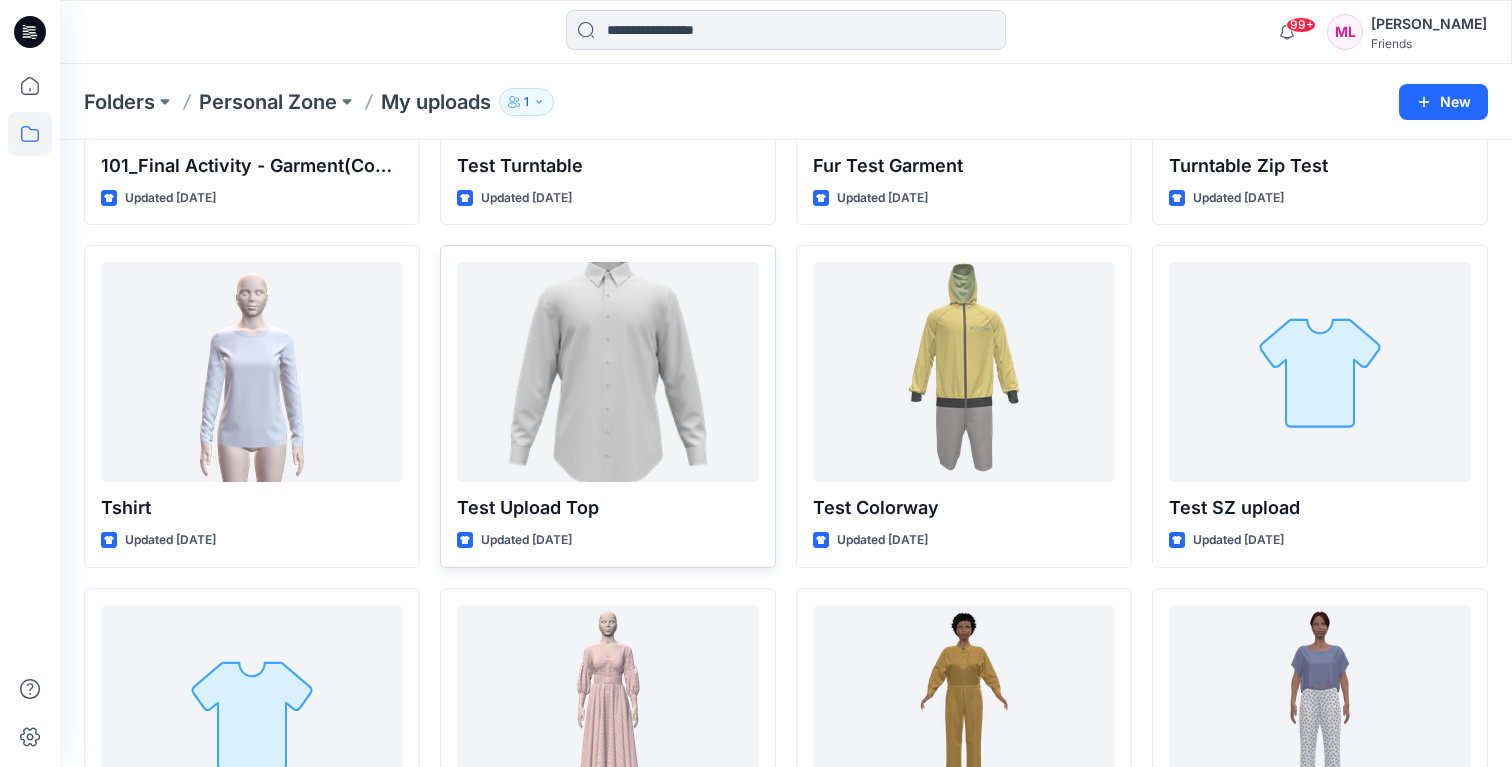 scroll, scrollTop: 1485, scrollLeft: 0, axis: vertical 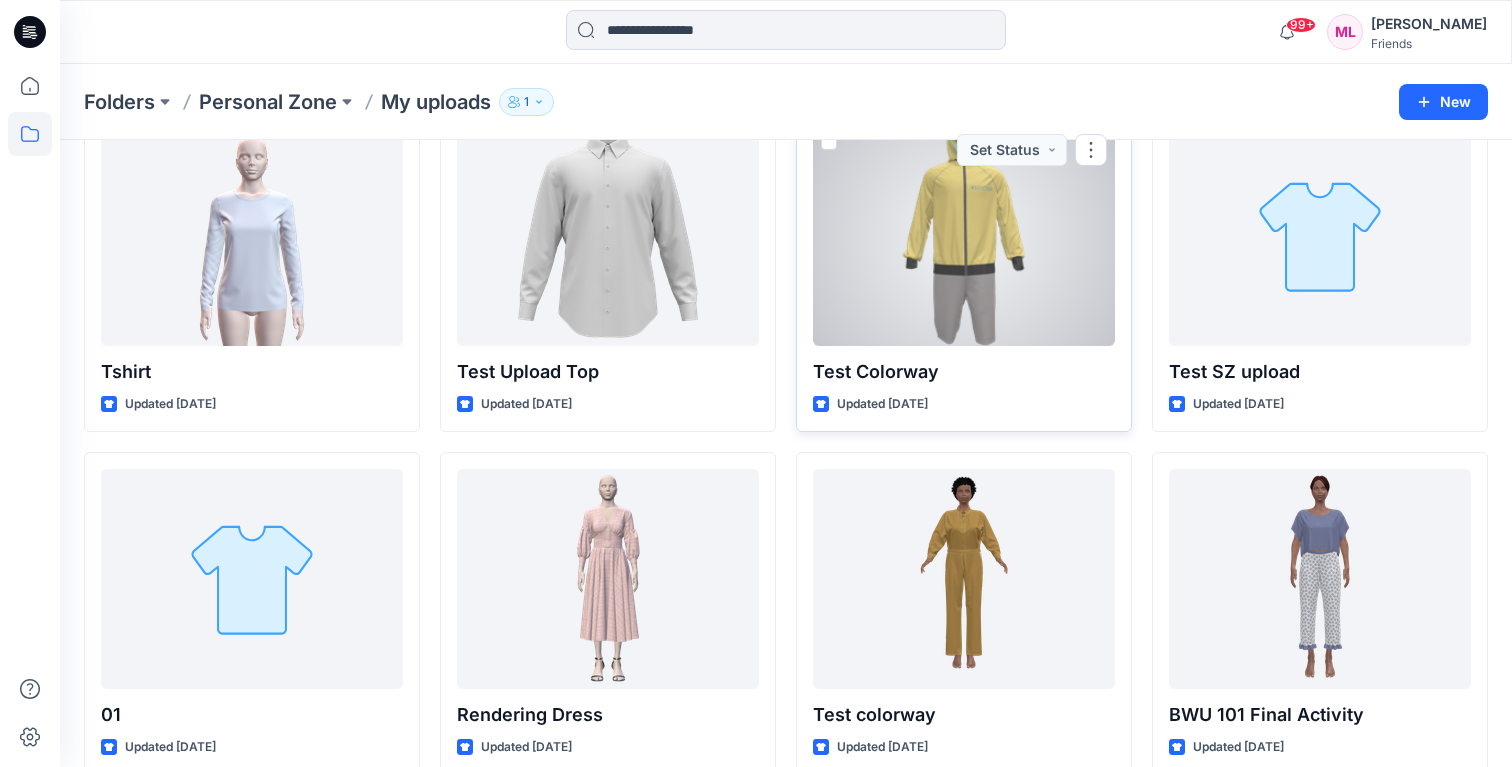 click at bounding box center (964, 236) 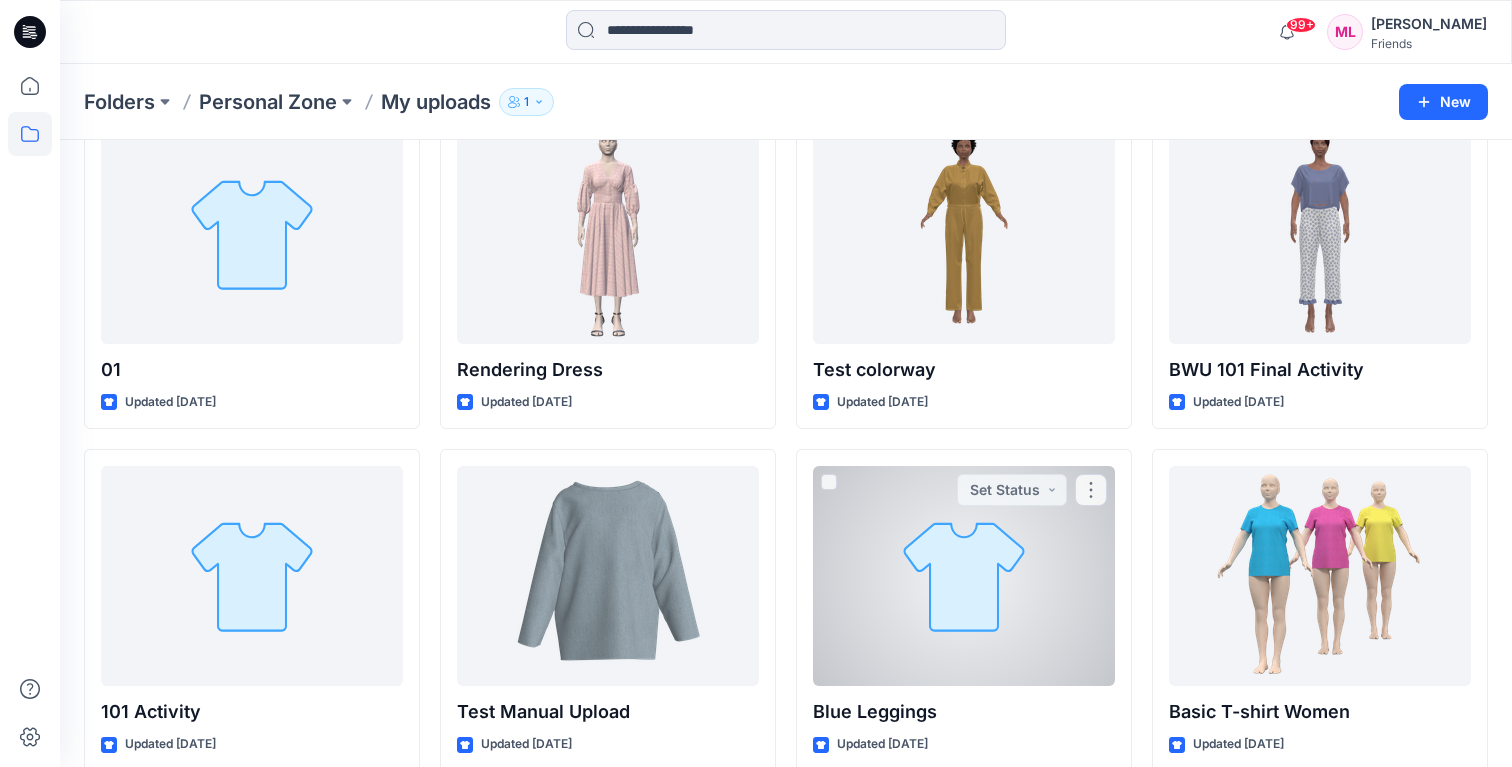 scroll, scrollTop: 1706, scrollLeft: 0, axis: vertical 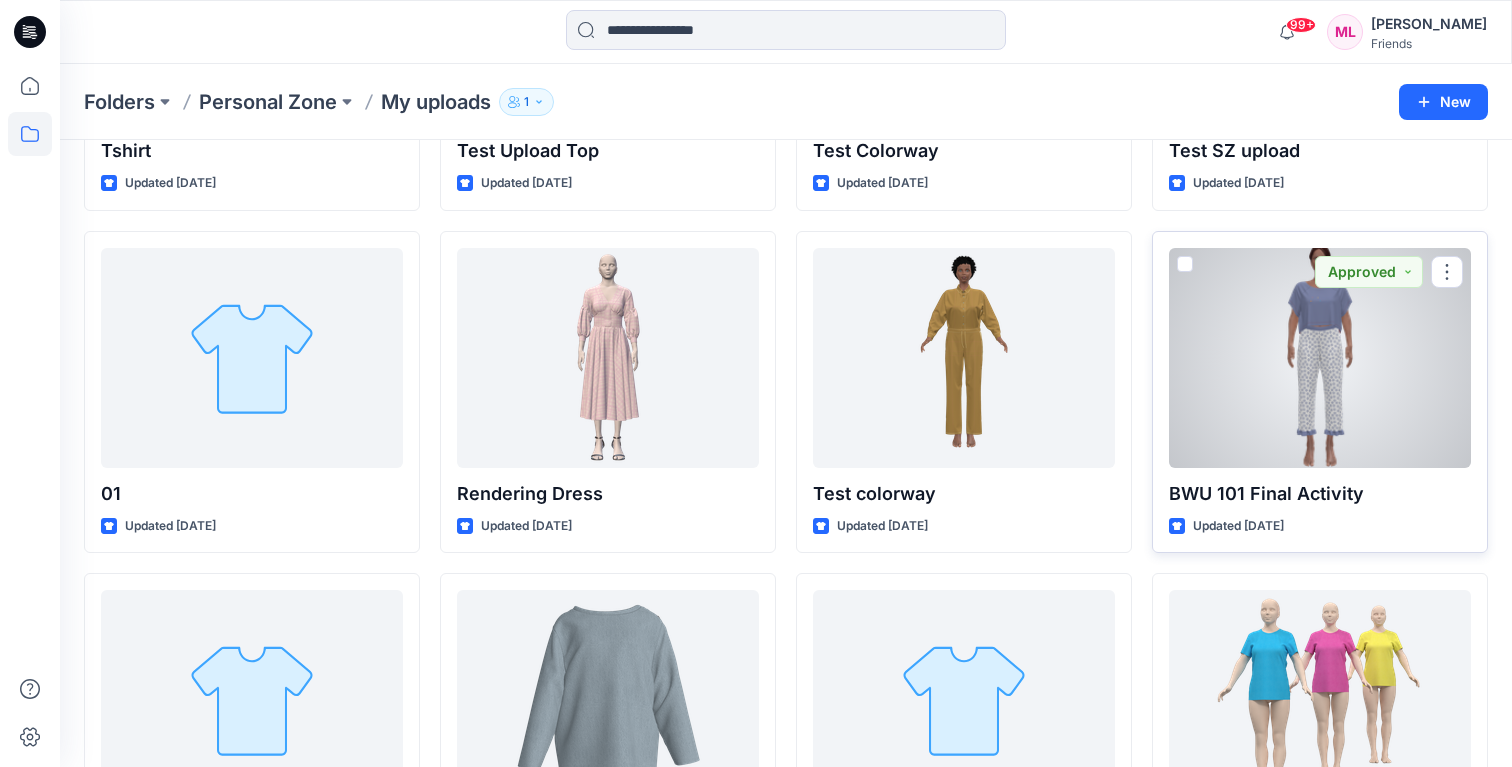 click at bounding box center (1320, 358) 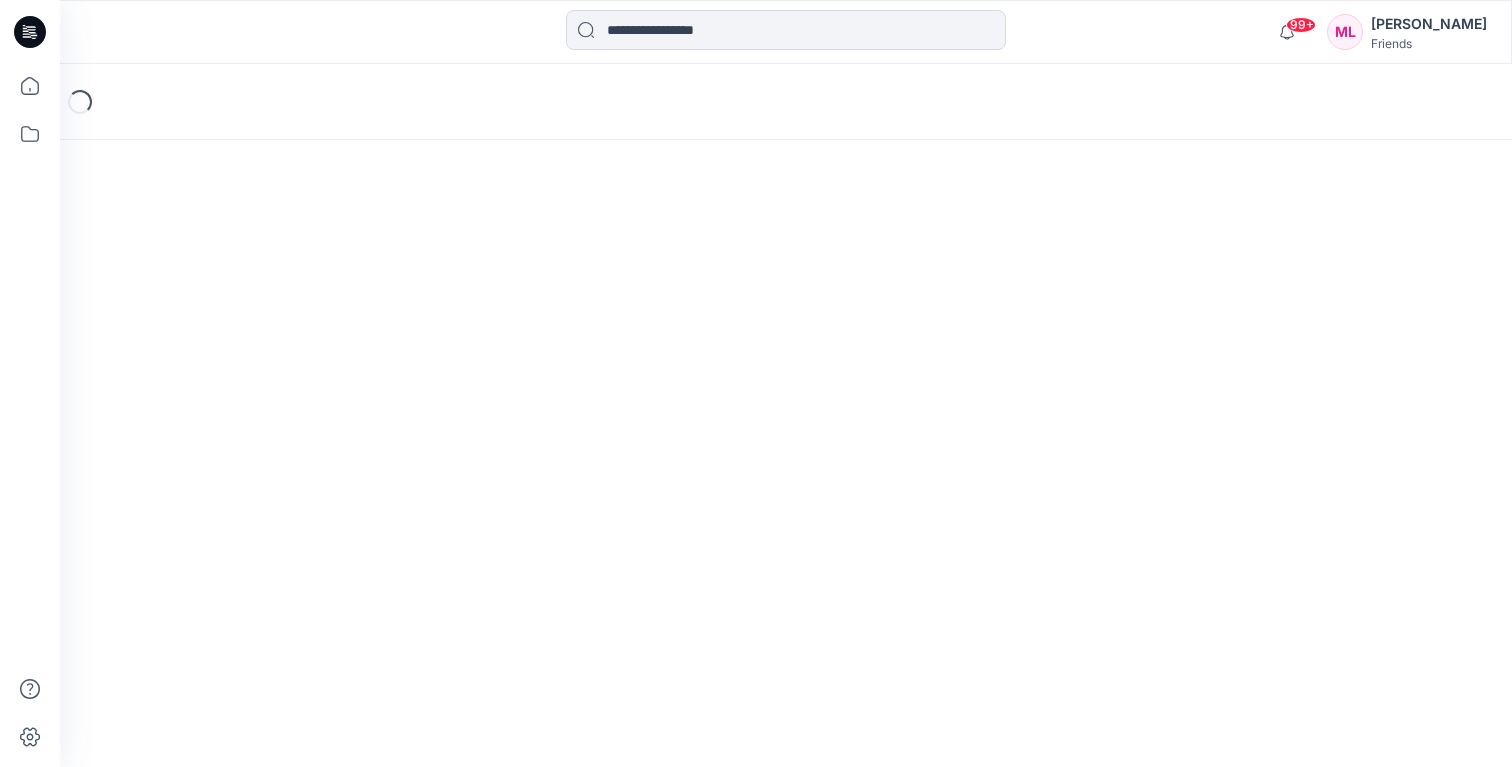 scroll, scrollTop: 0, scrollLeft: 0, axis: both 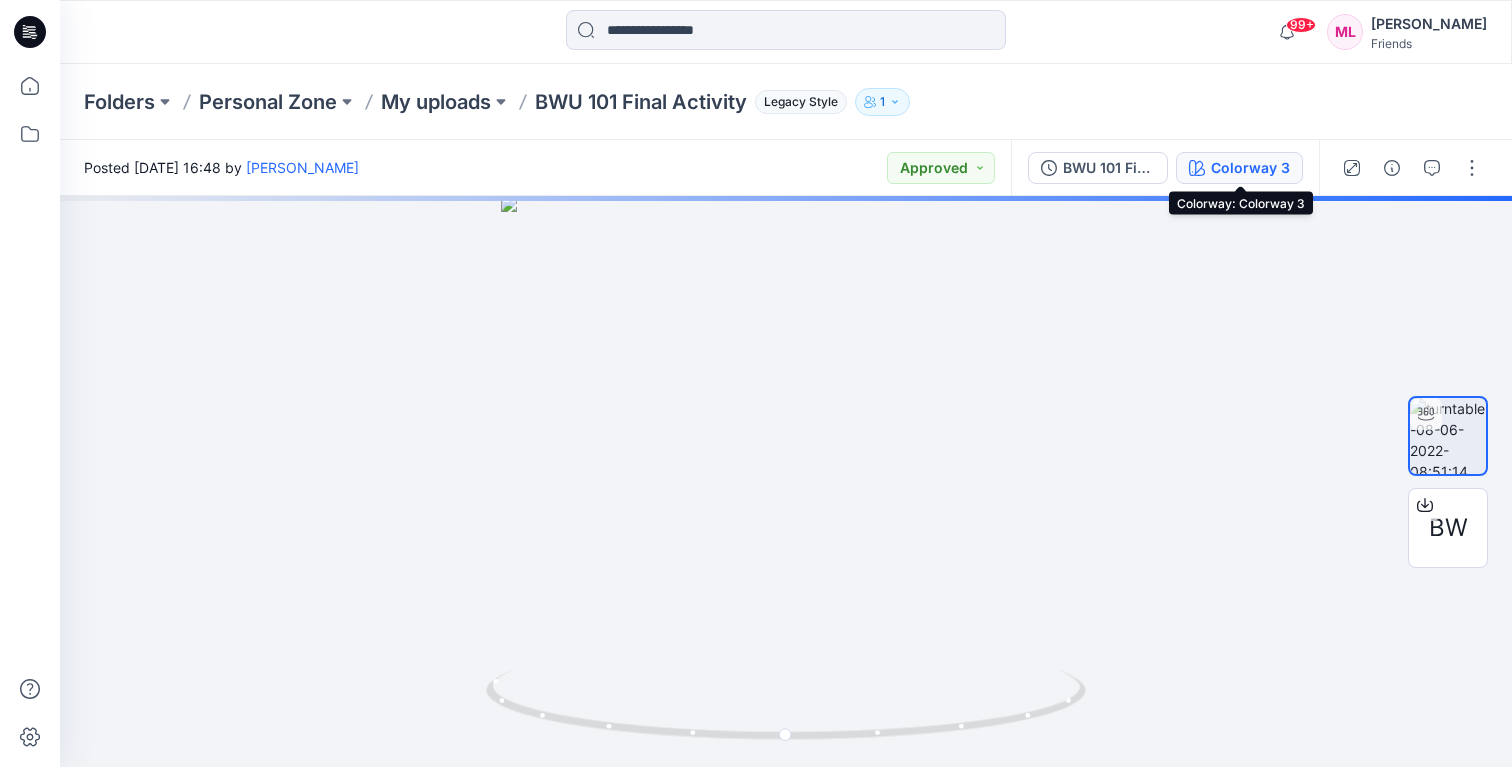 click on "Colorway 3" at bounding box center (1250, 168) 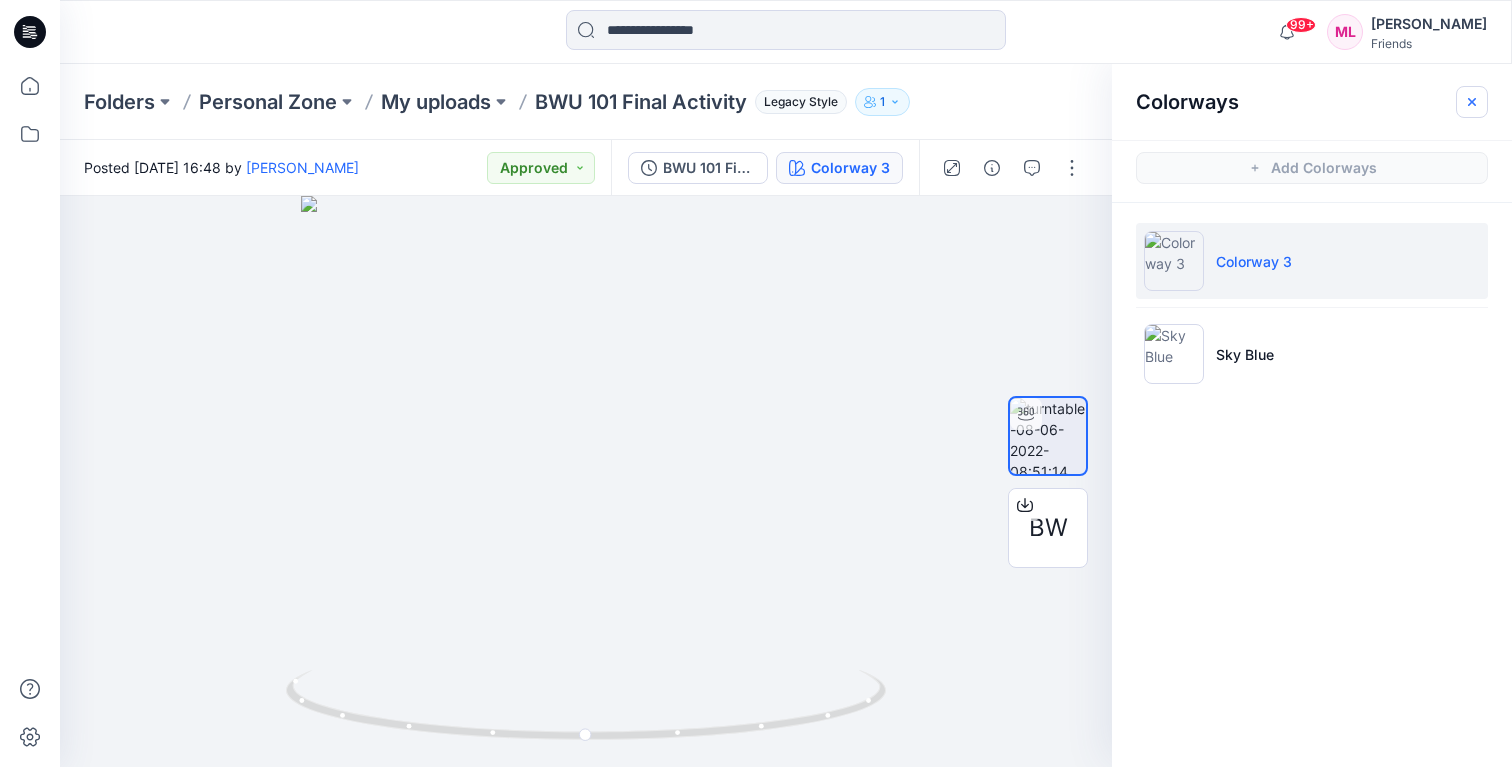 click 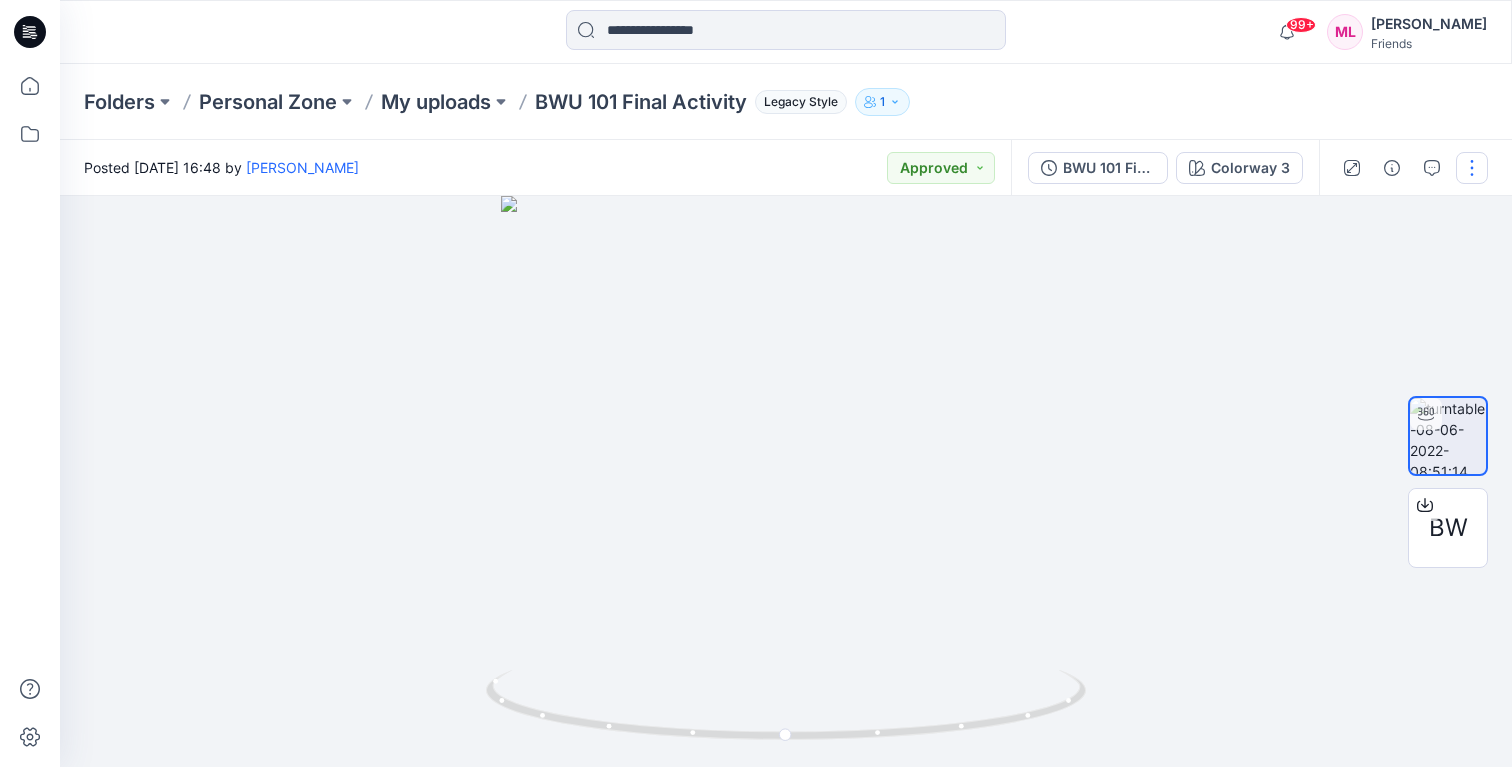 click at bounding box center [1472, 168] 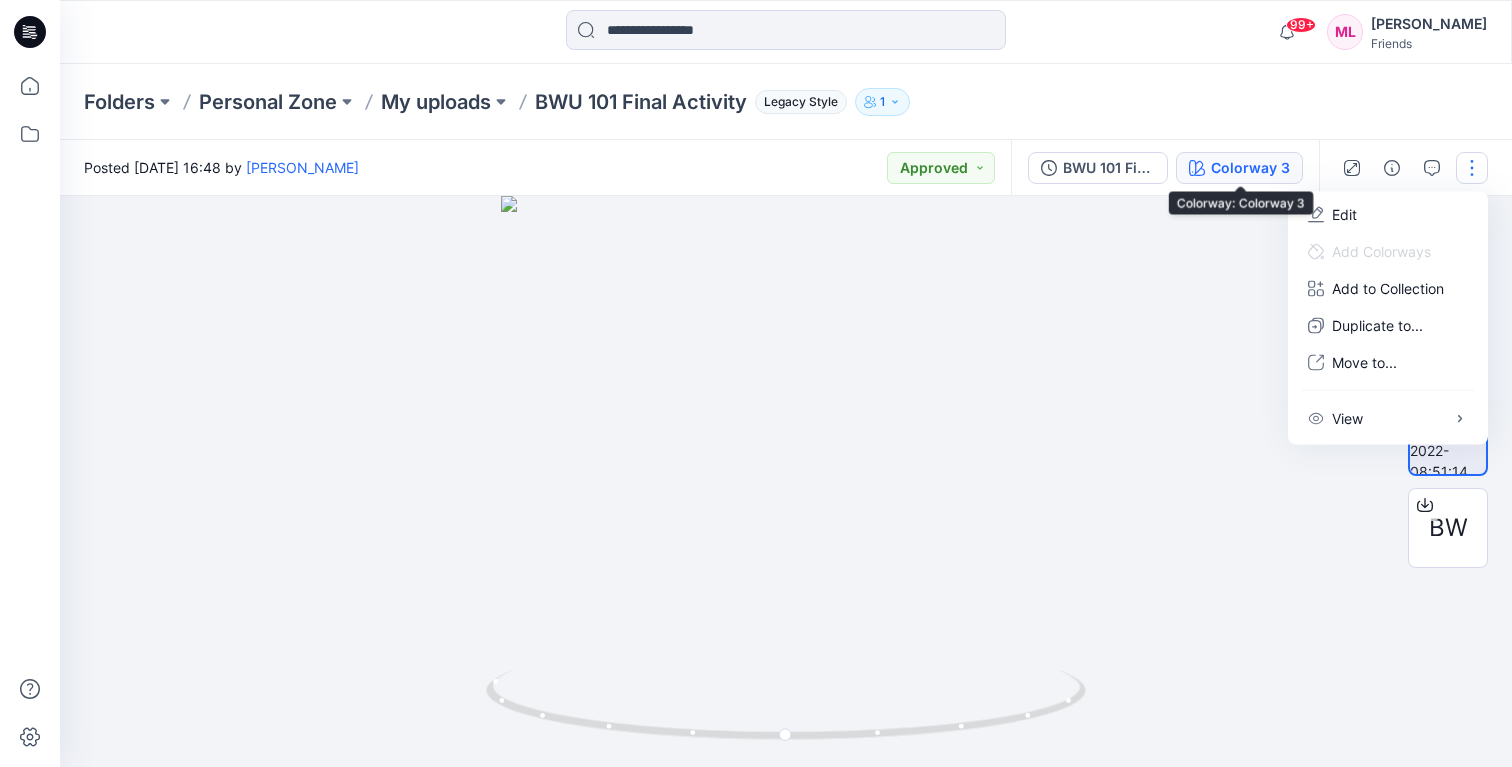 click on "Colorway 3" at bounding box center (1250, 168) 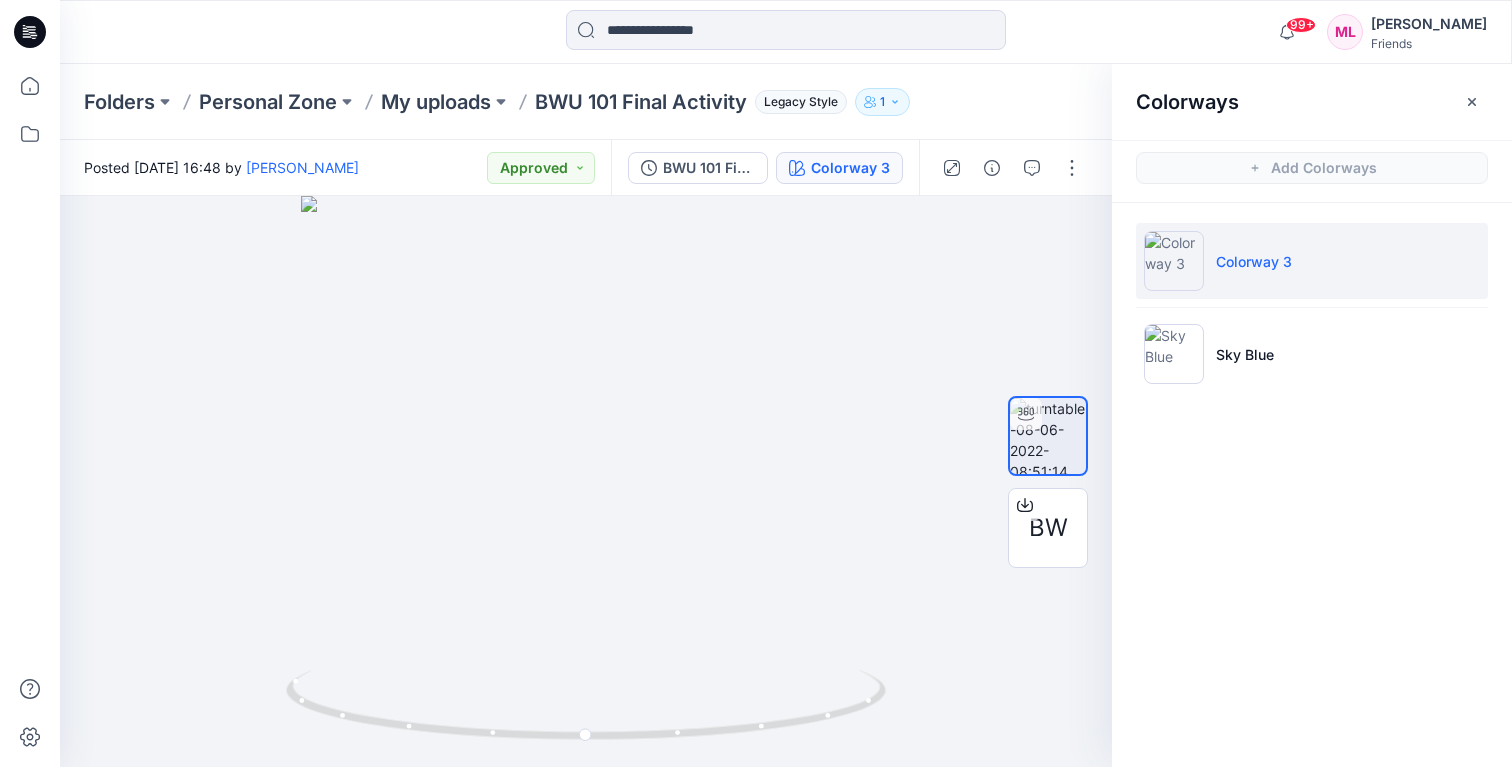 click on "Colorway 3" at bounding box center [1312, 261] 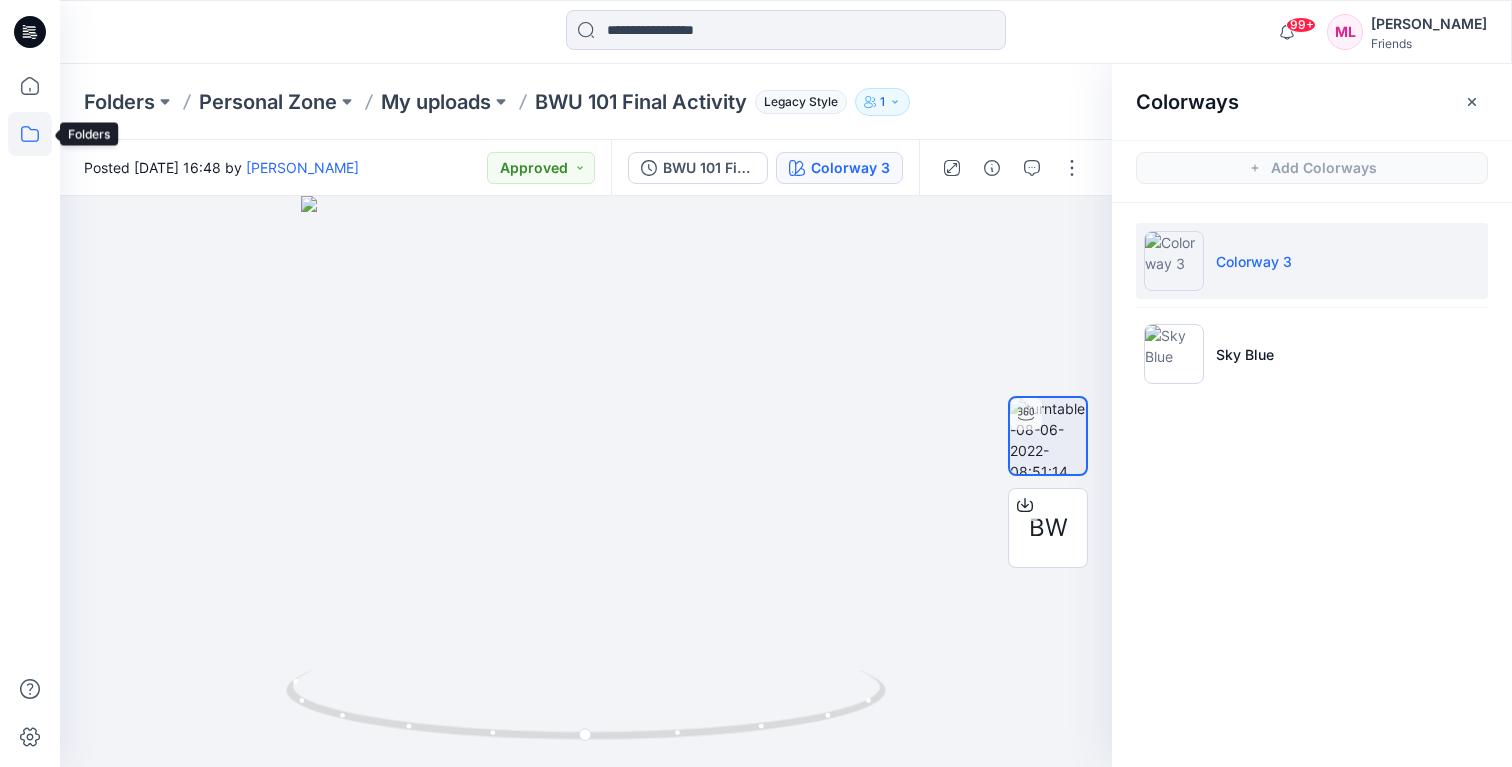 click 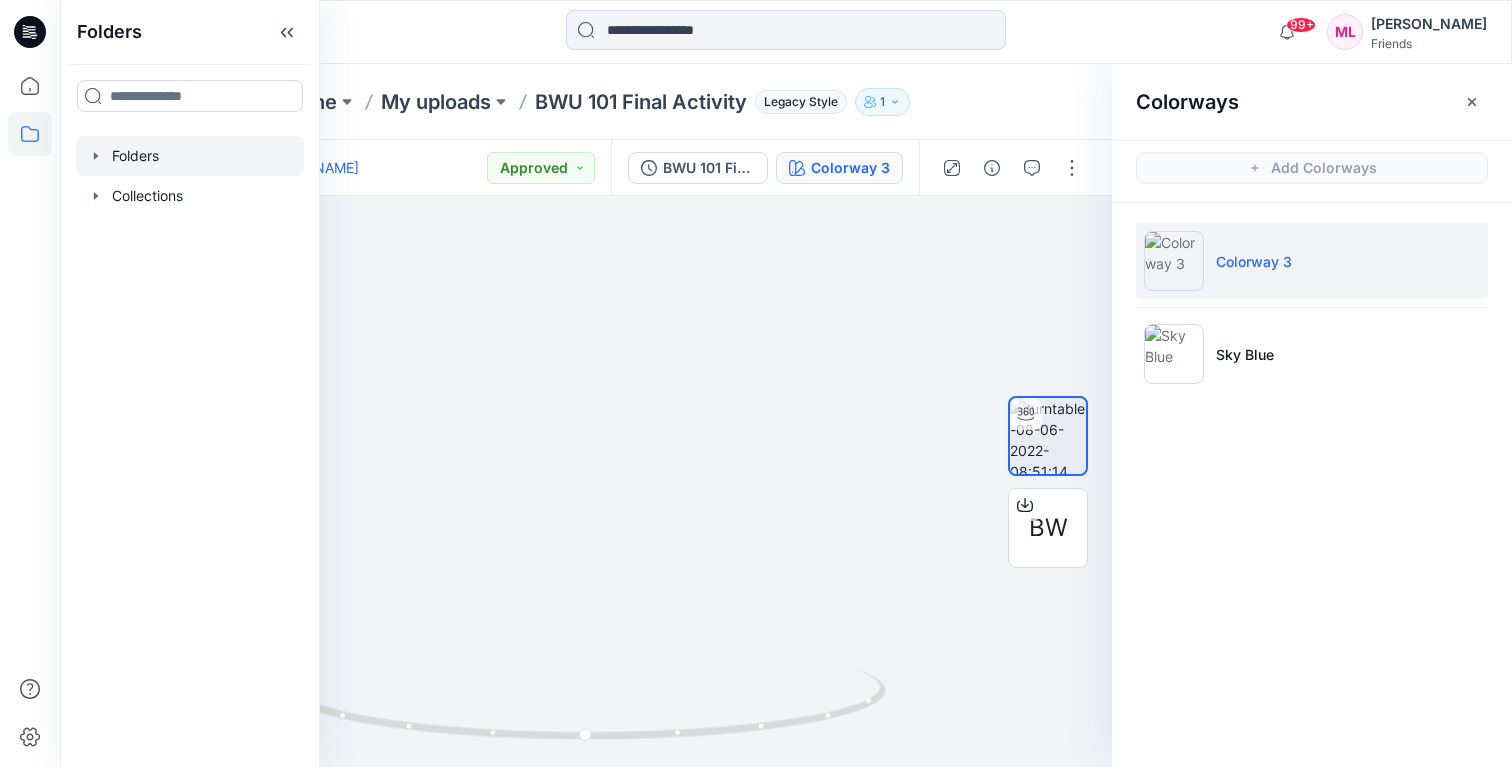 click at bounding box center (190, 156) 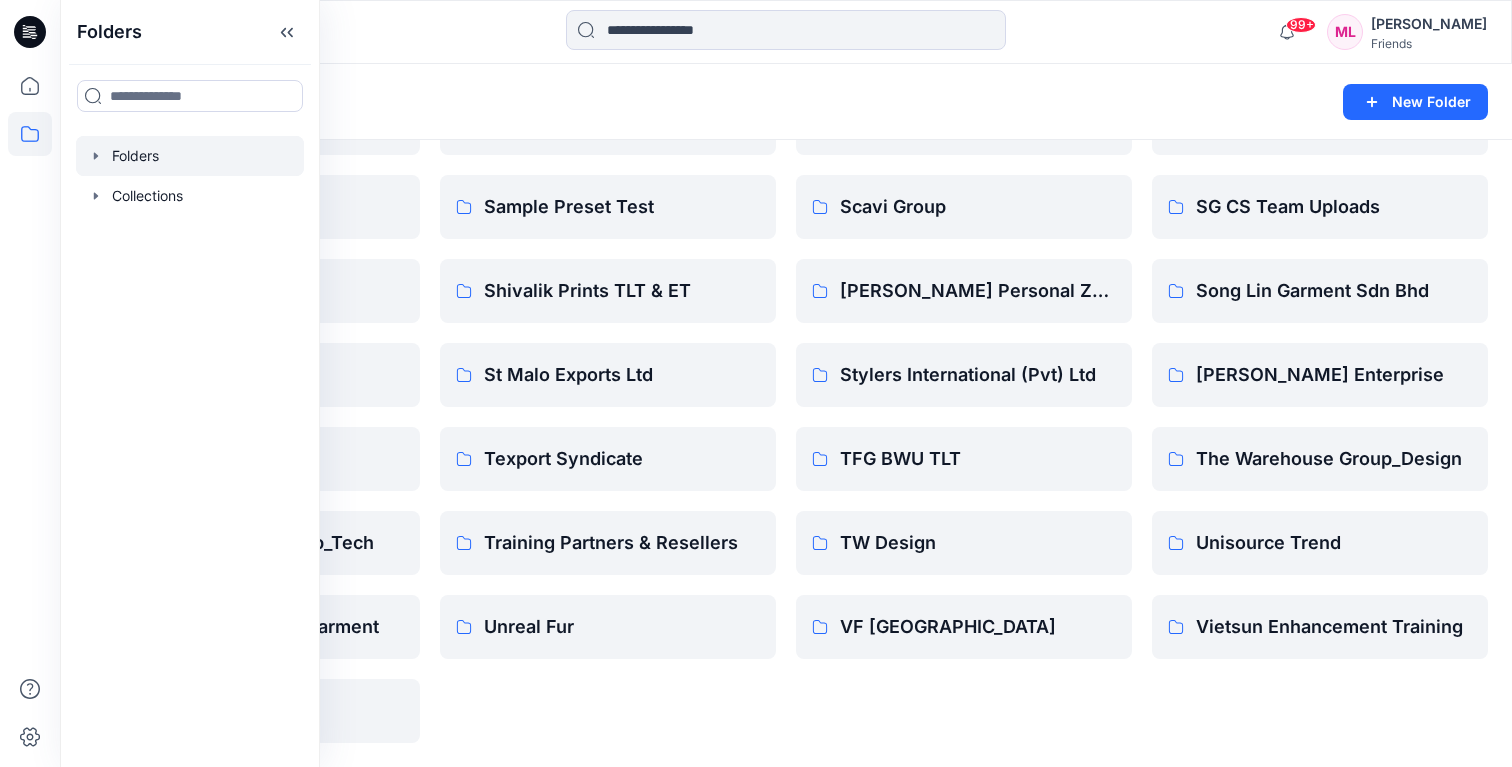 scroll, scrollTop: 1270, scrollLeft: 0, axis: vertical 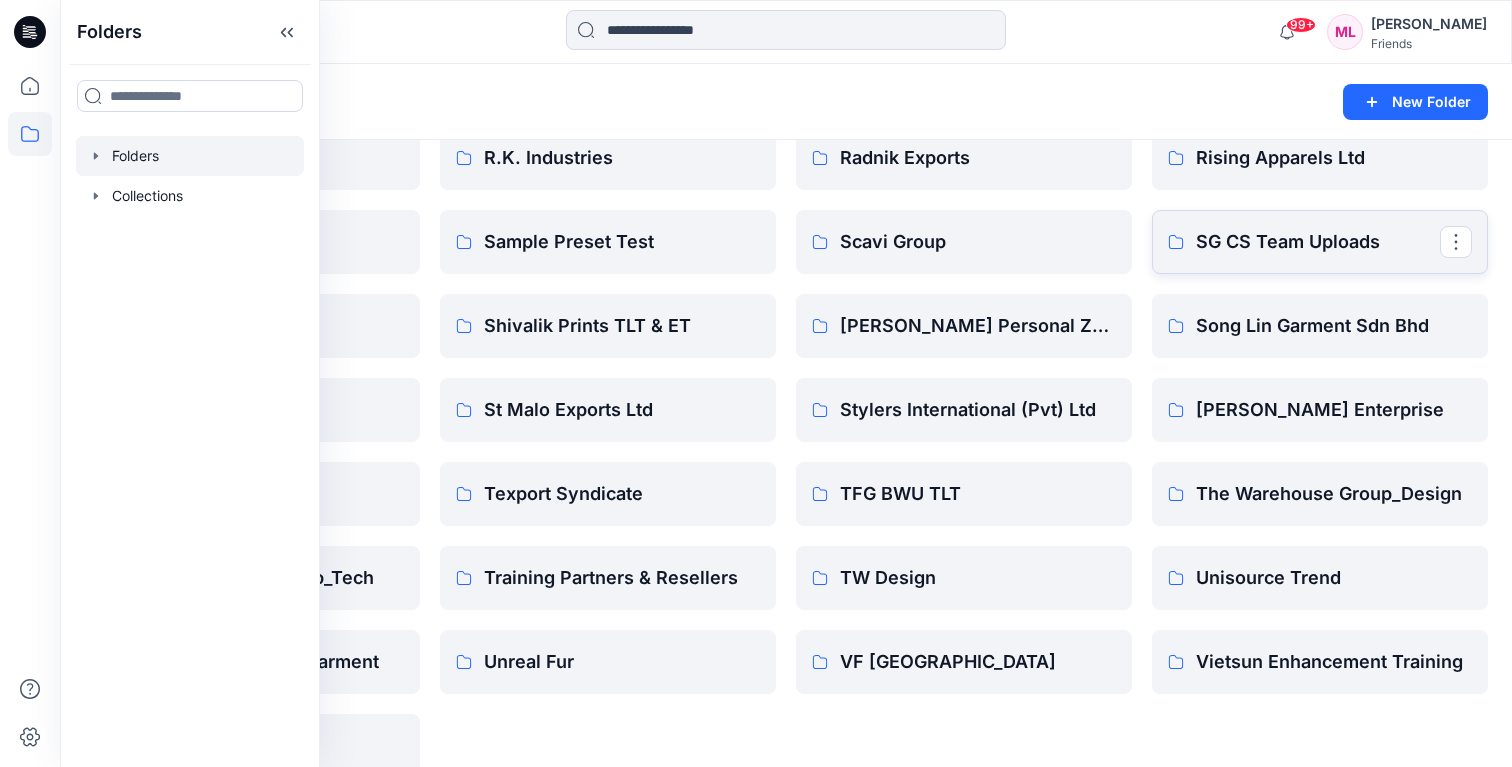 click on "SG CS Team Uploads" at bounding box center (1318, 242) 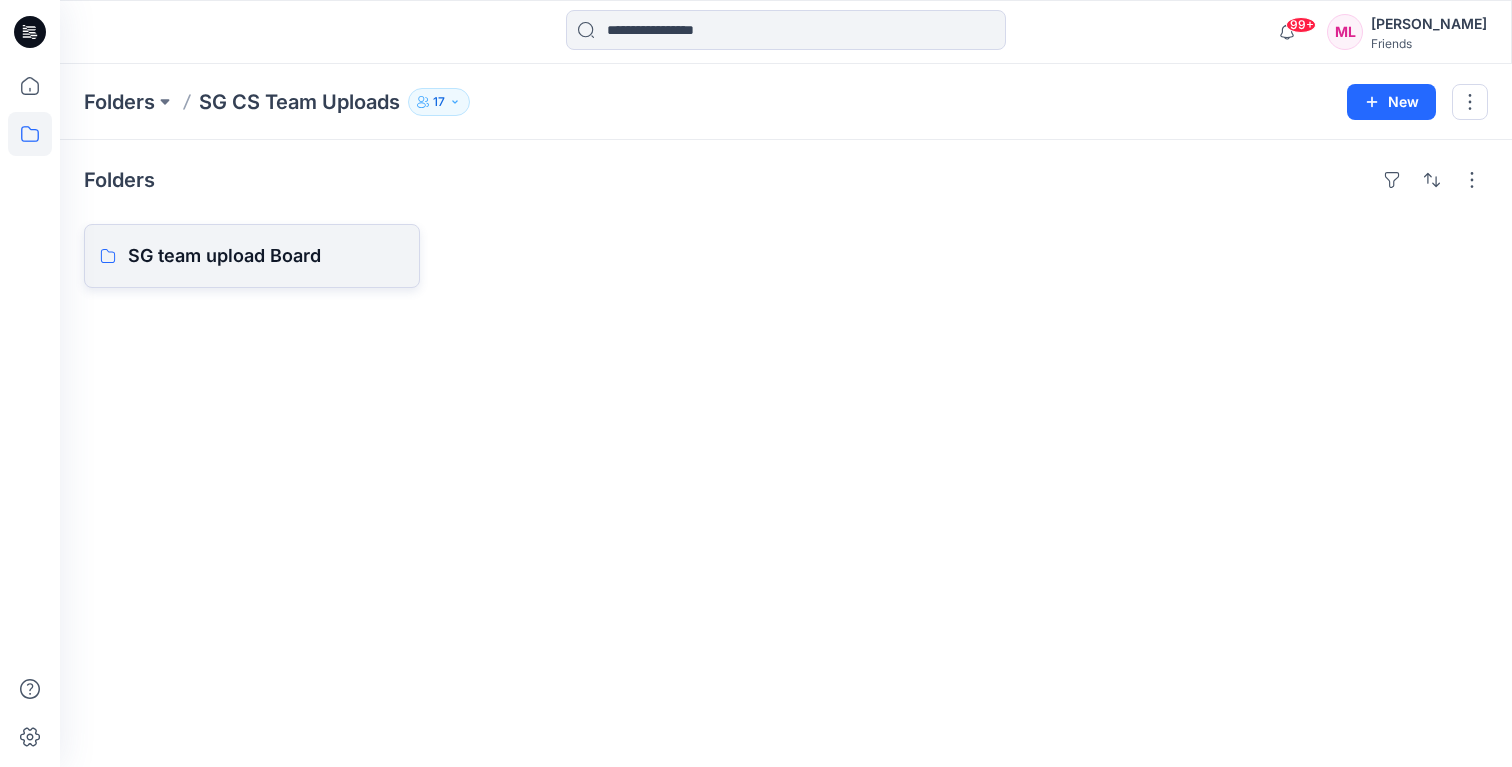 click on "SG team upload Board" at bounding box center [252, 256] 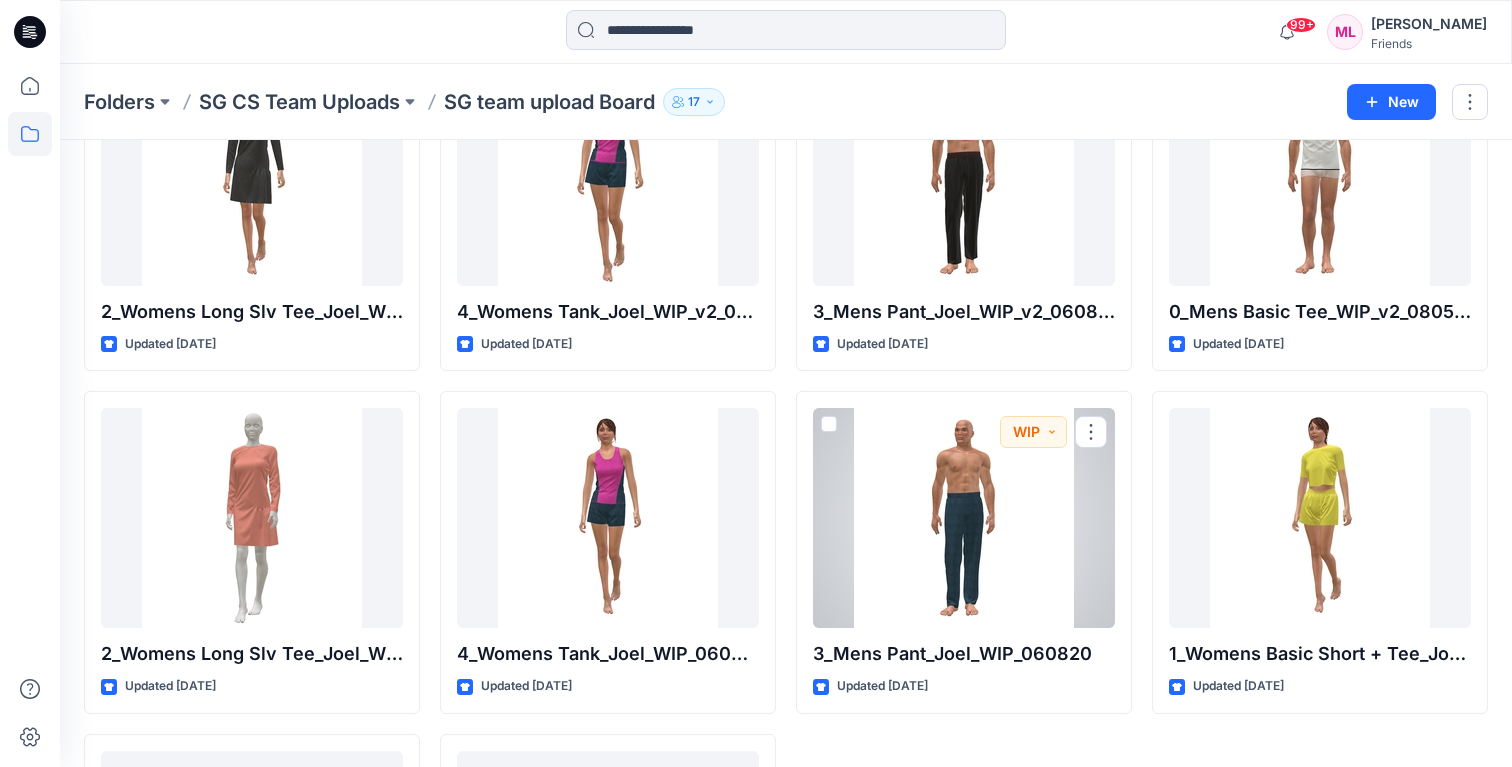 scroll, scrollTop: 12500, scrollLeft: 0, axis: vertical 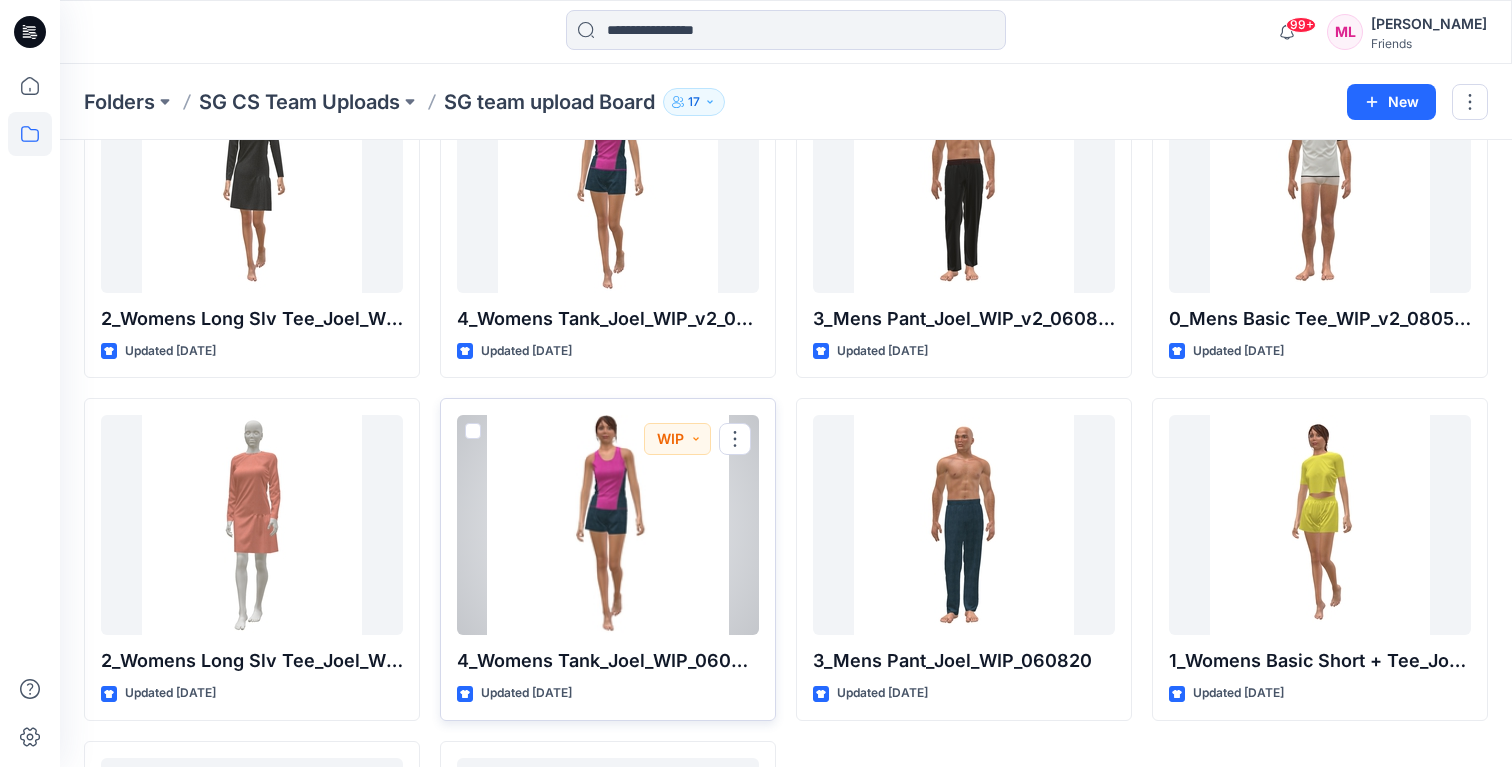 click at bounding box center (608, 525) 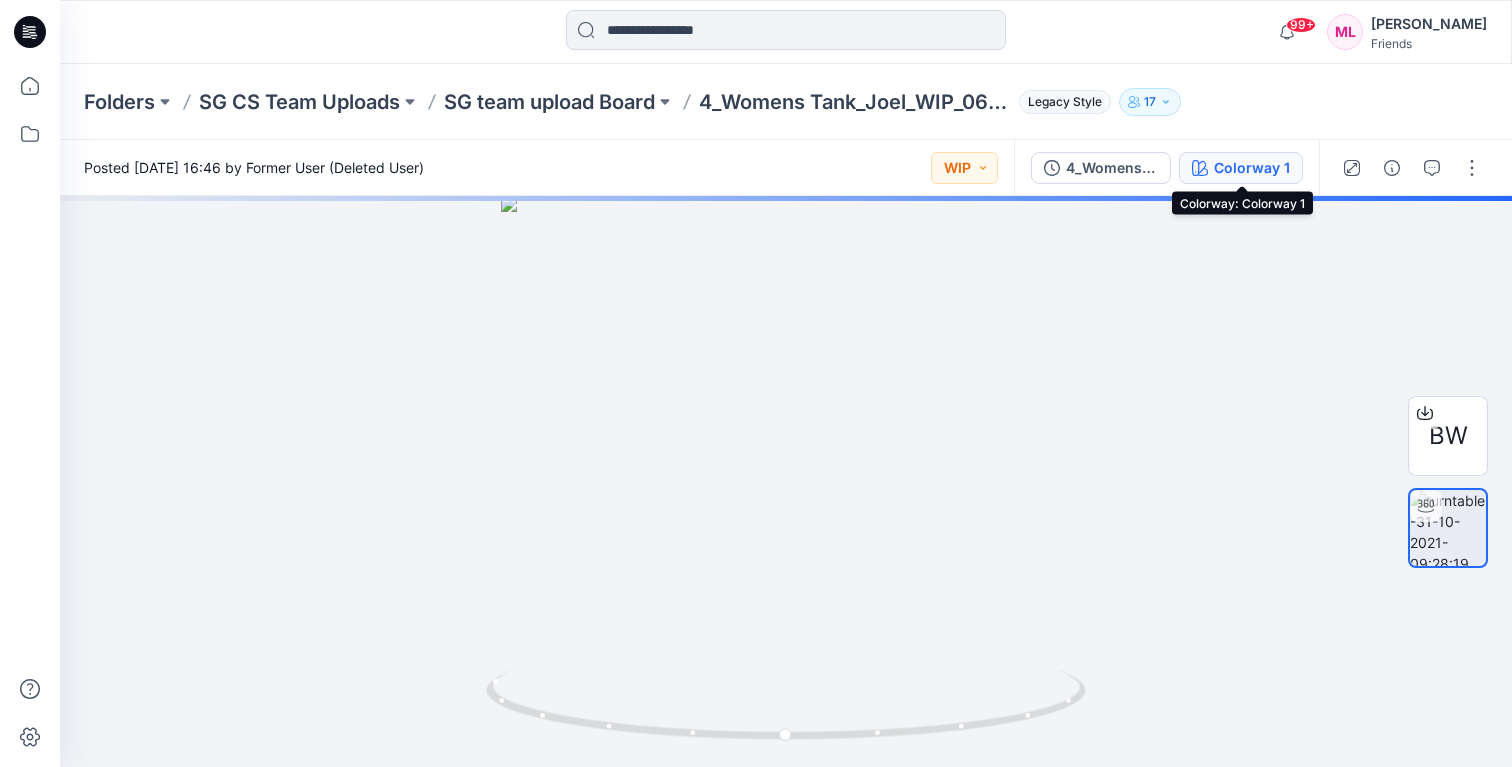 click on "Colorway 1" at bounding box center (1252, 168) 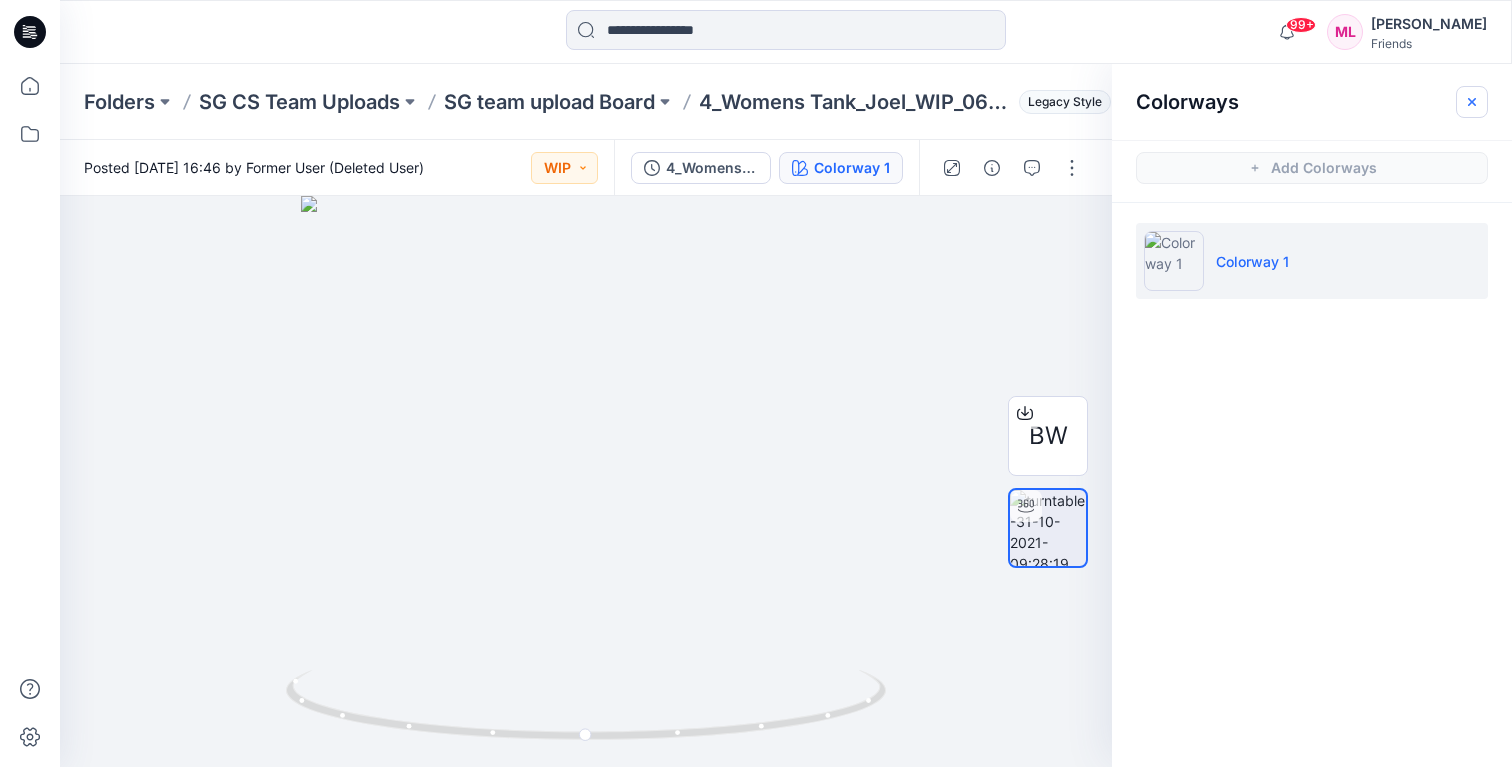 click 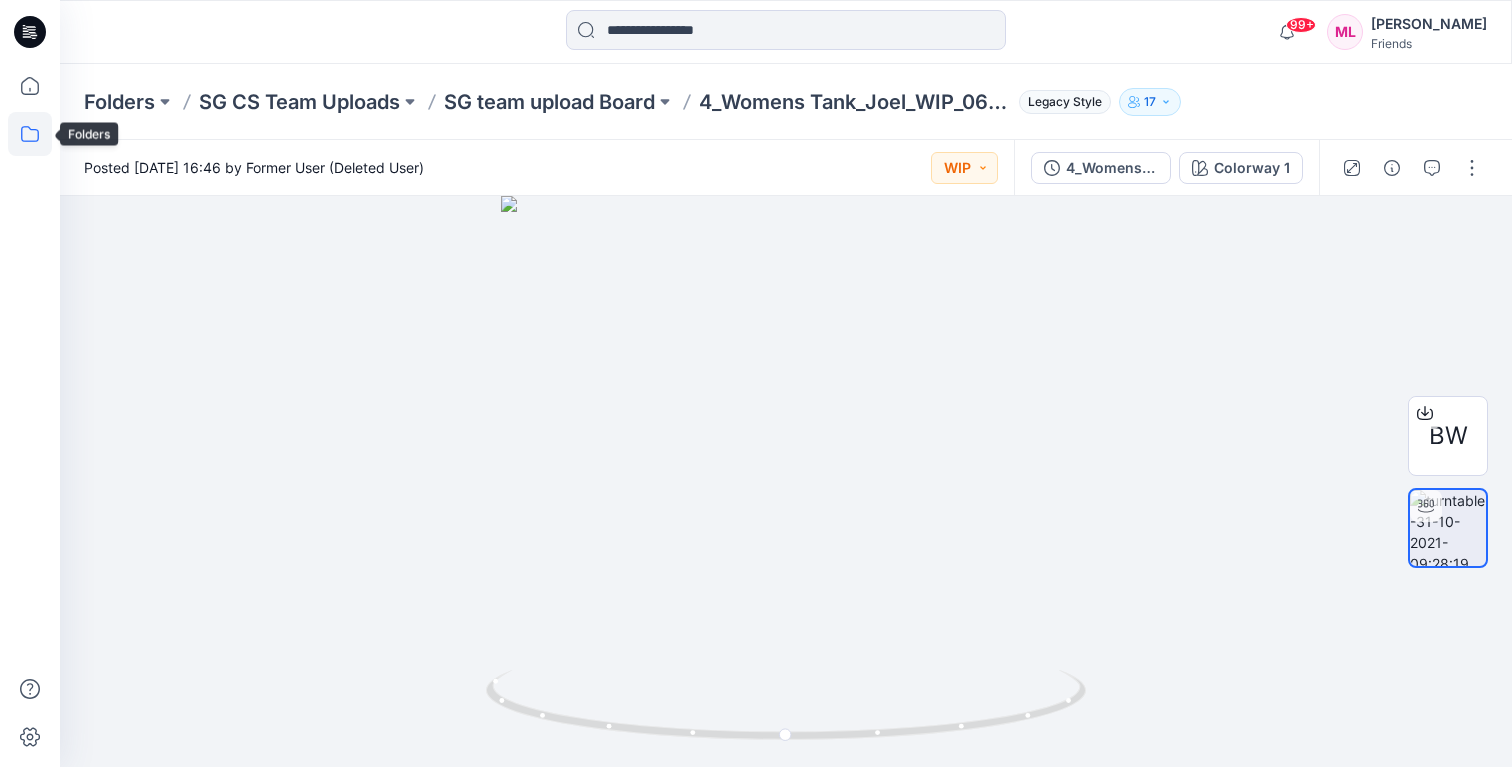 click 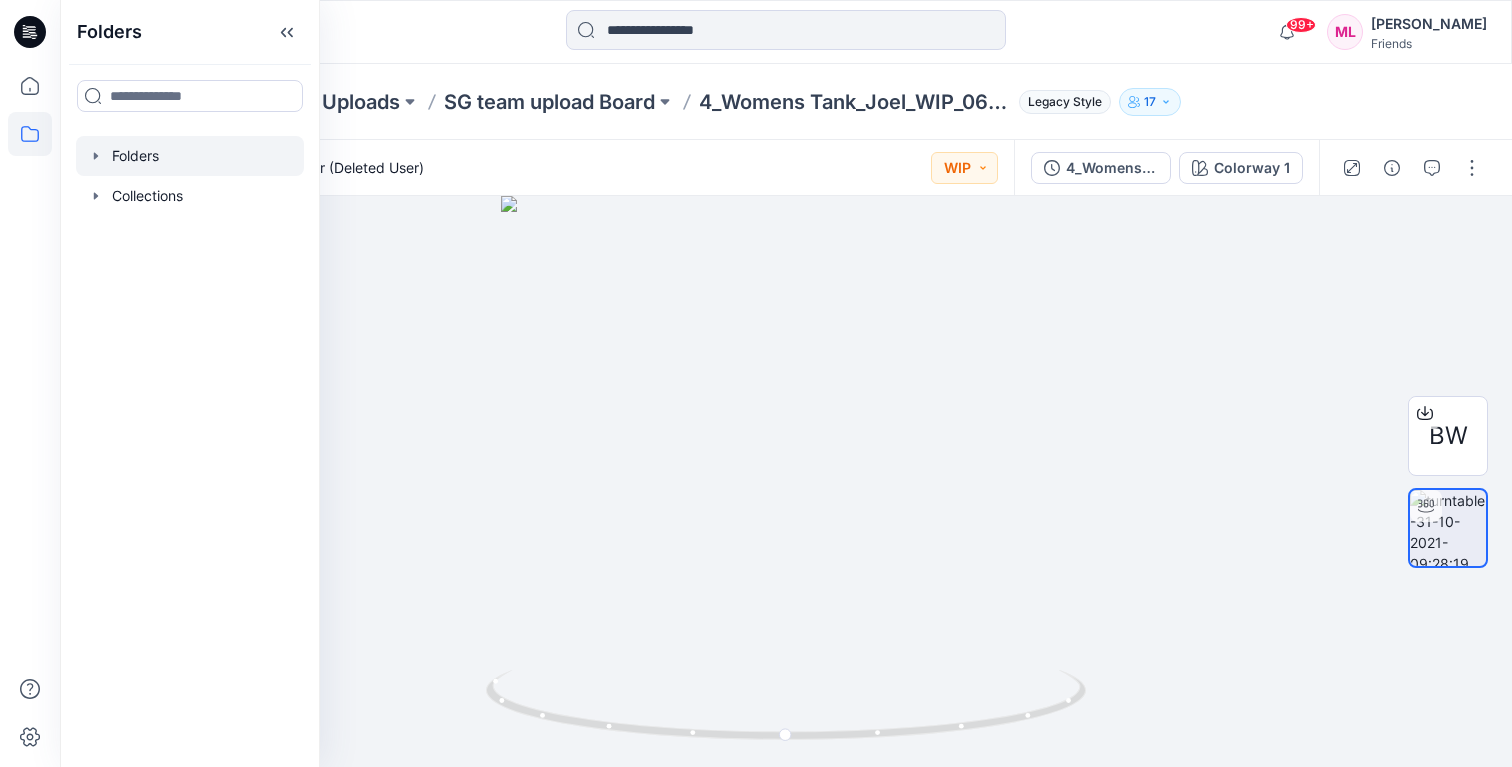 click at bounding box center (190, 156) 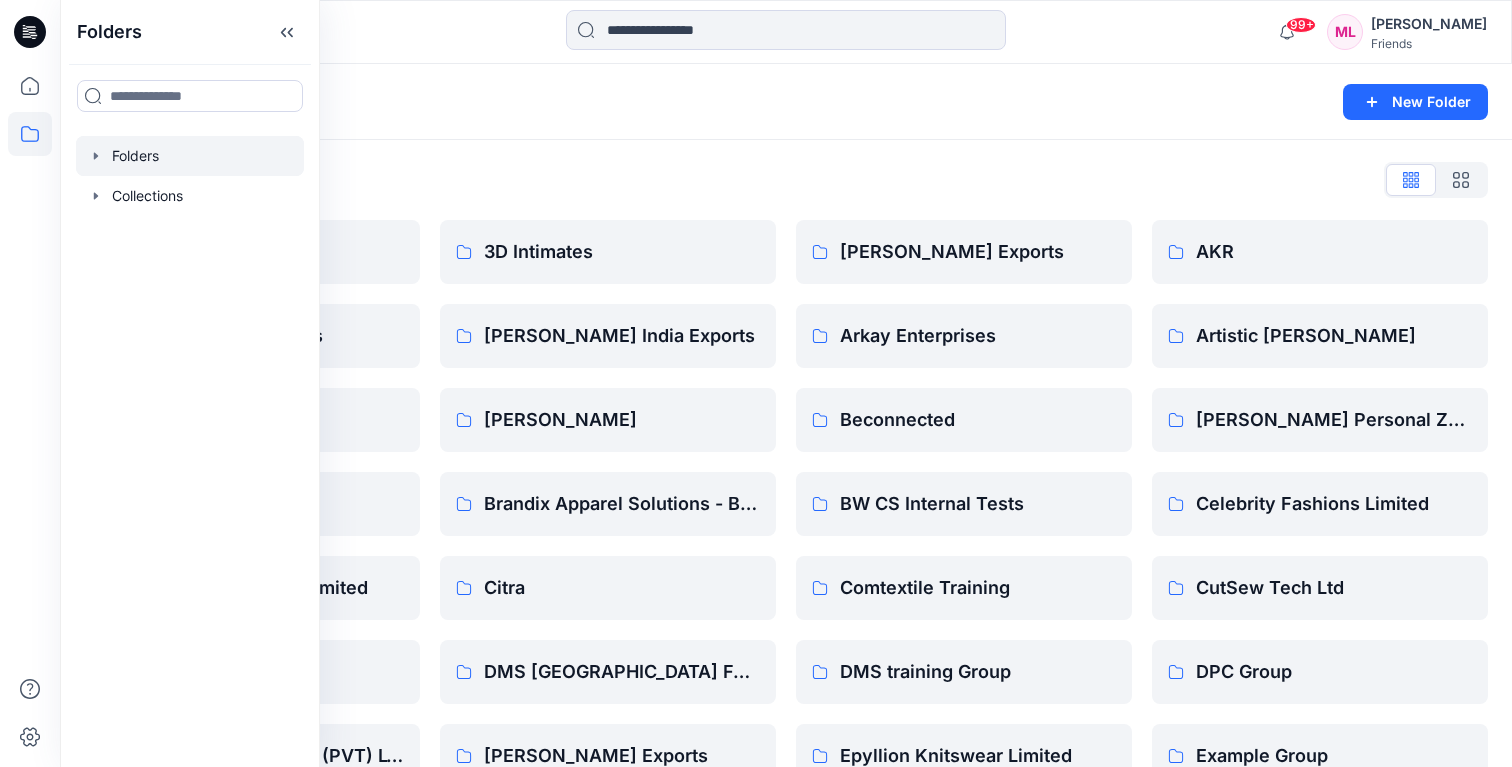 click on "Folders New Folder" at bounding box center [786, 102] 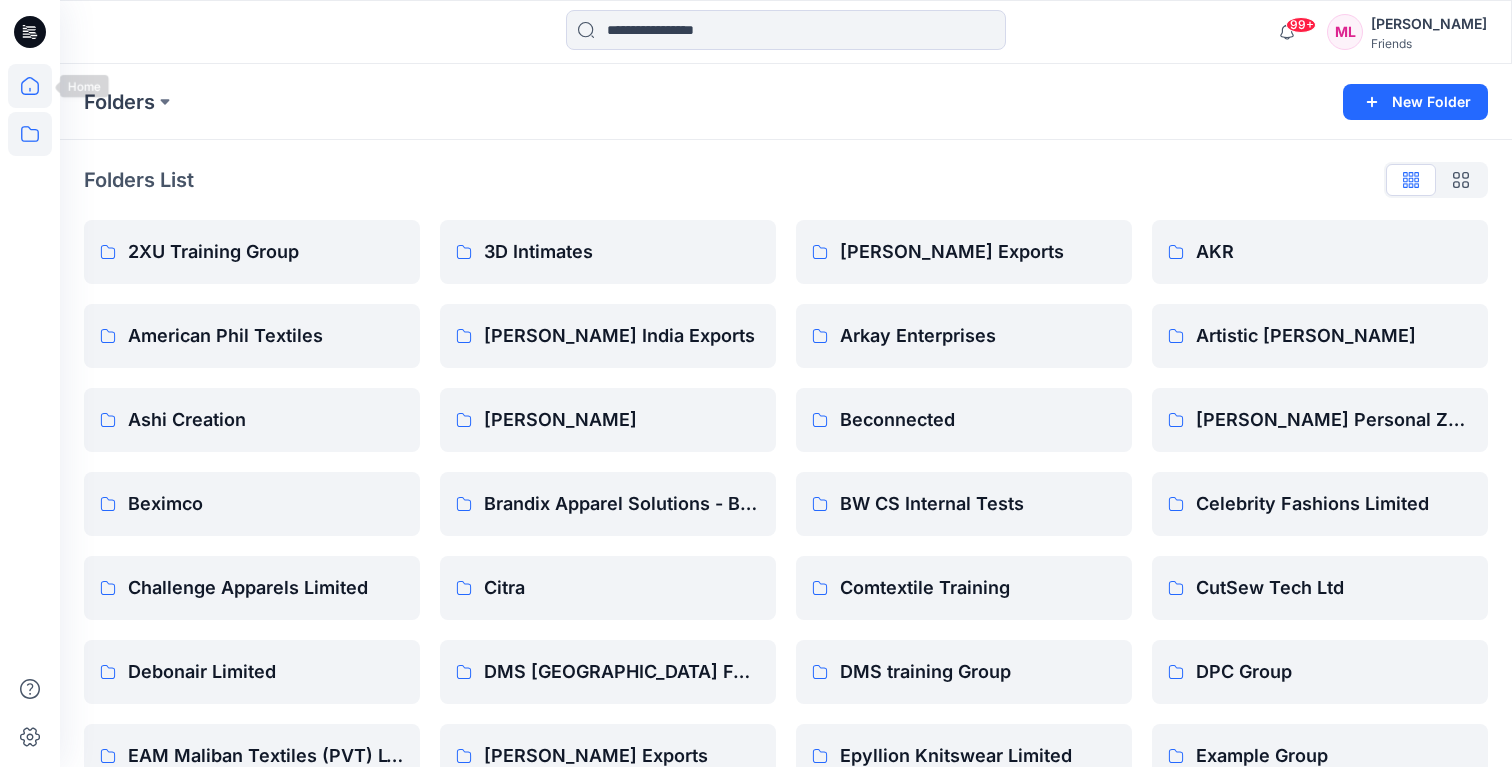 click 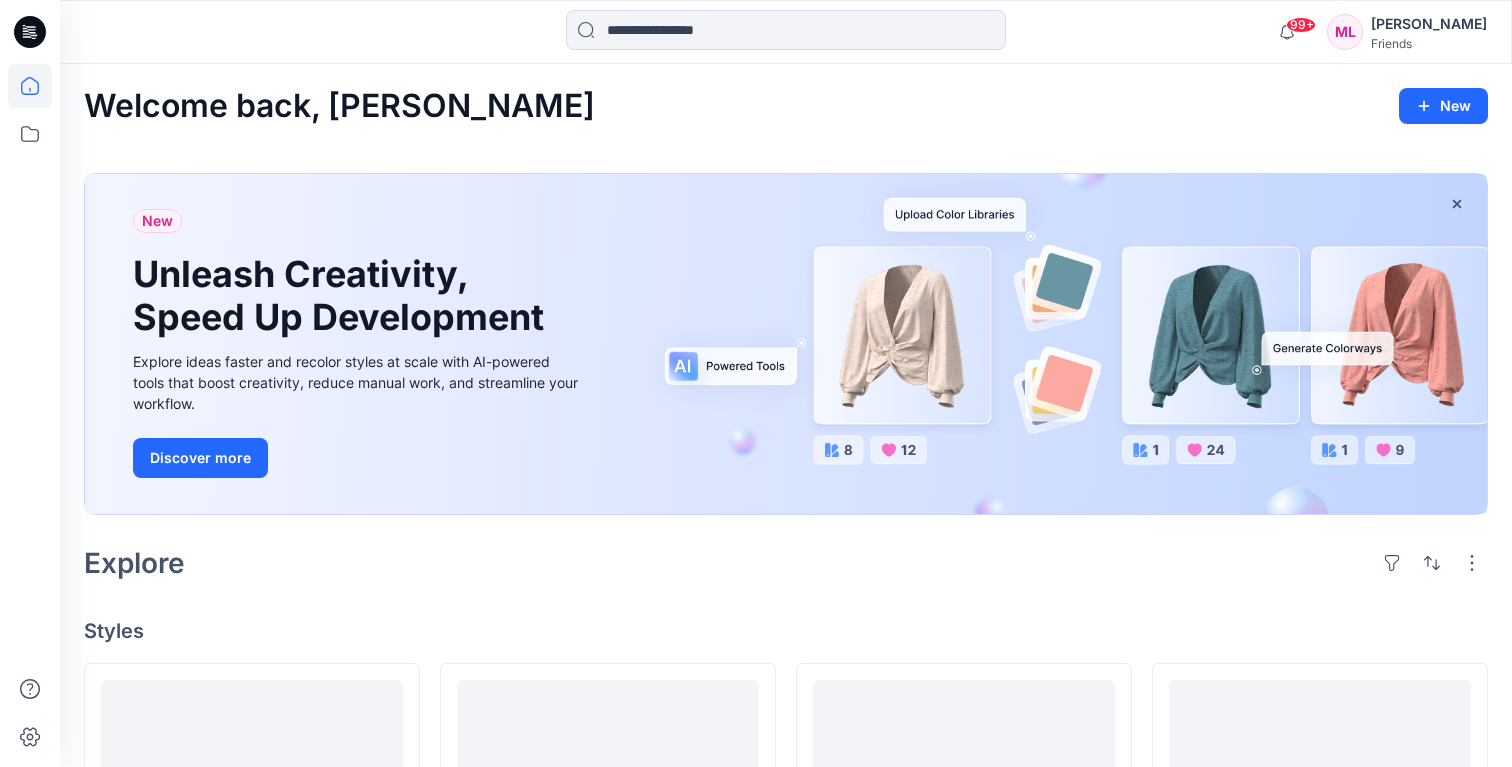 click on "[PERSON_NAME]" at bounding box center [1429, 24] 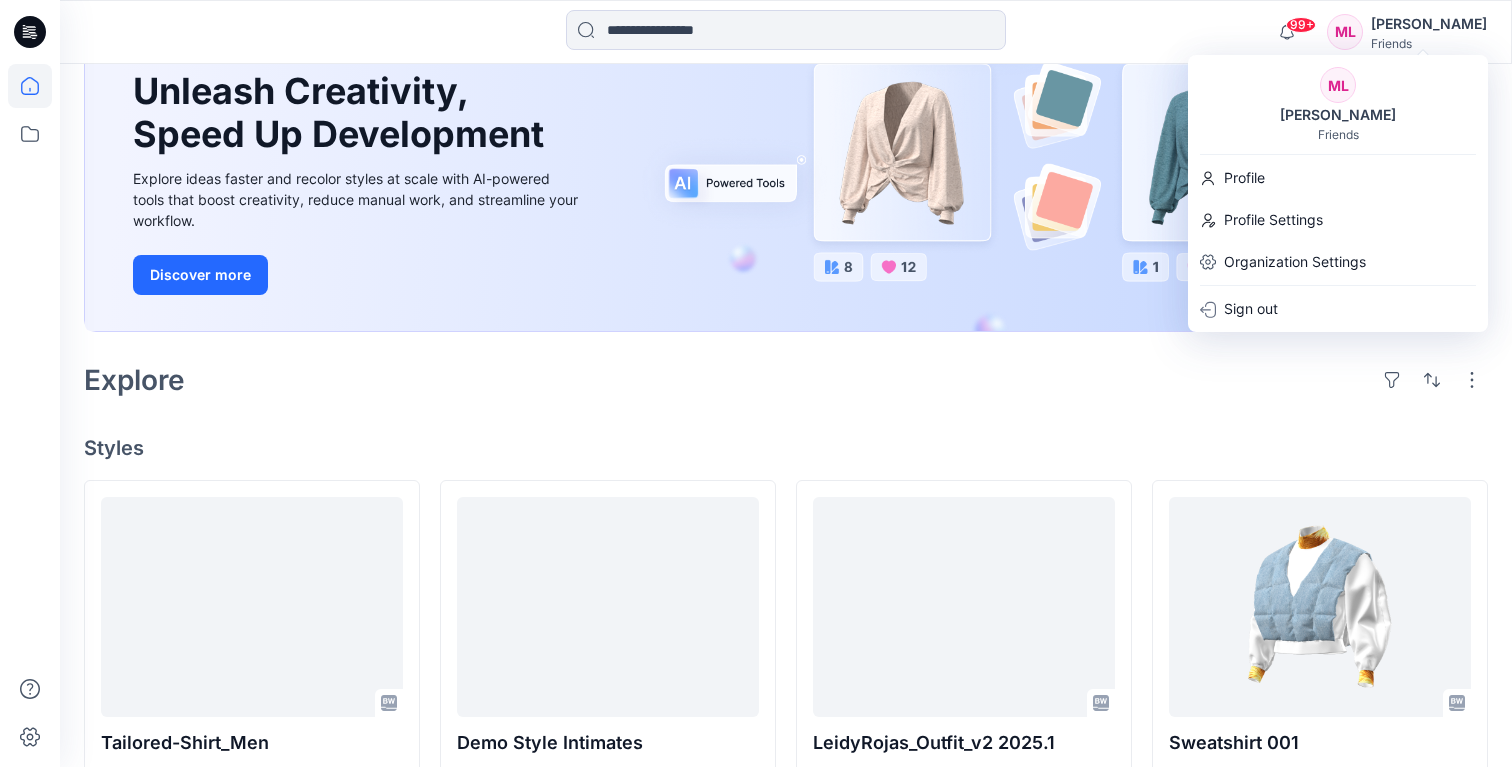 scroll, scrollTop: 0, scrollLeft: 0, axis: both 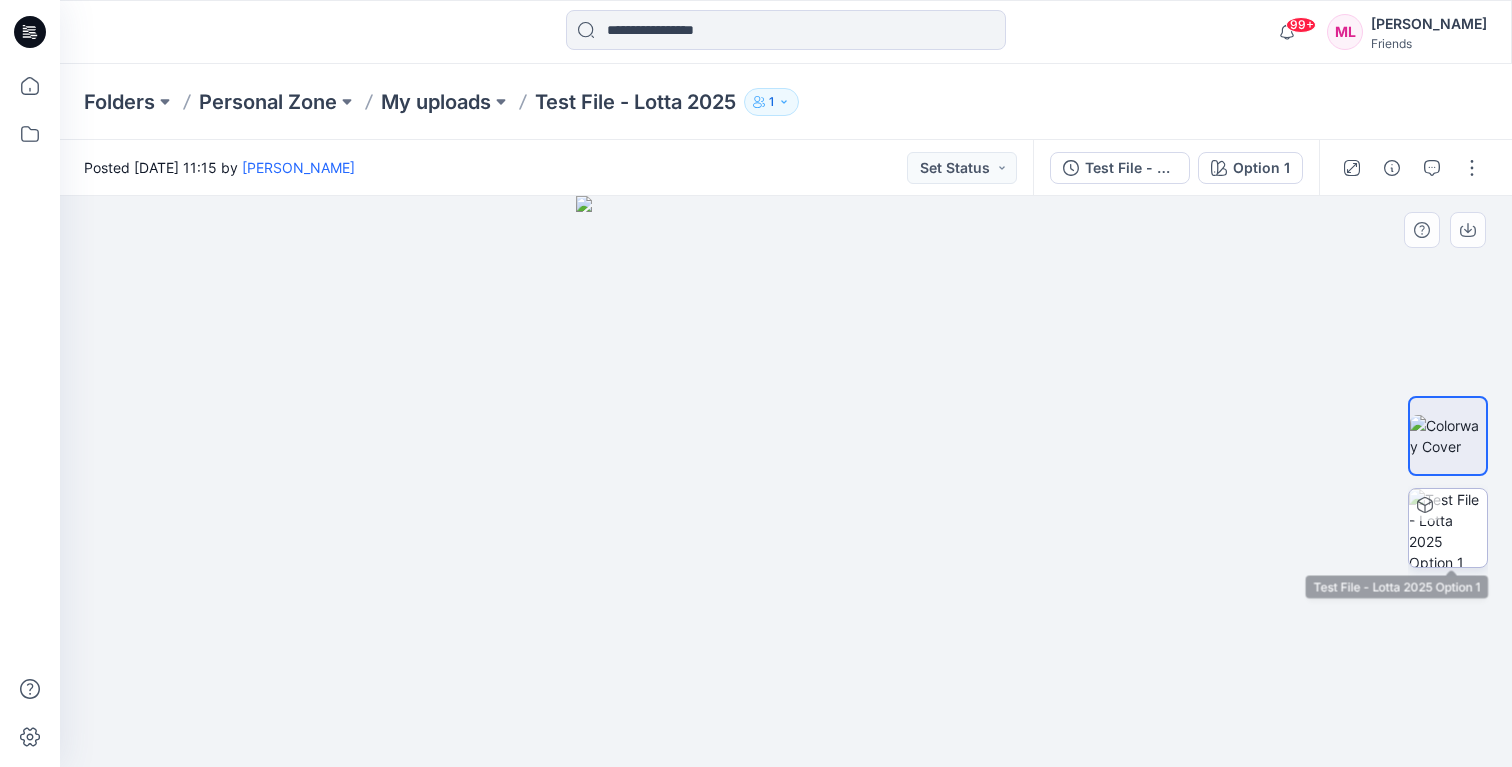 click at bounding box center [1448, 528] 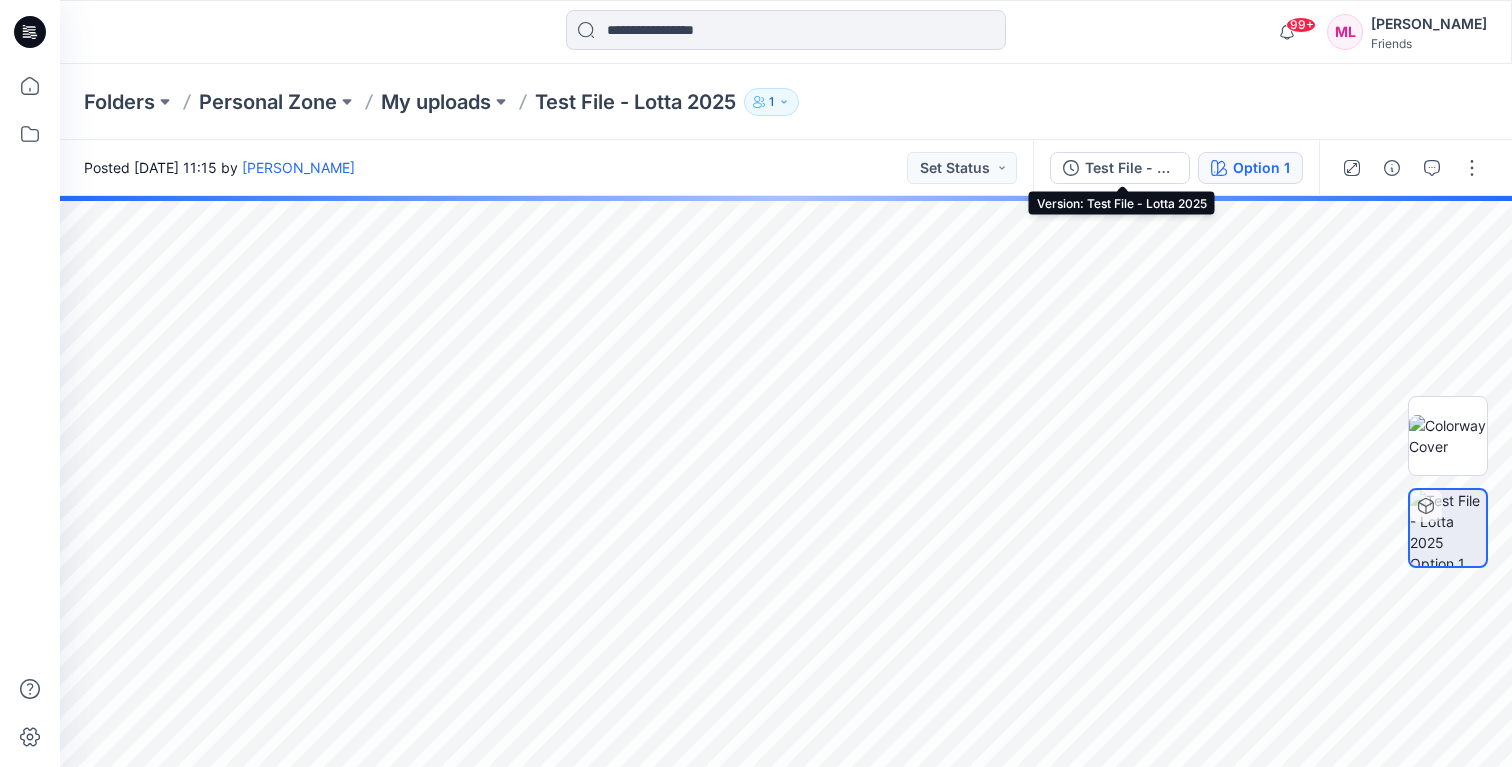 click on "Option 1" at bounding box center [1261, 168] 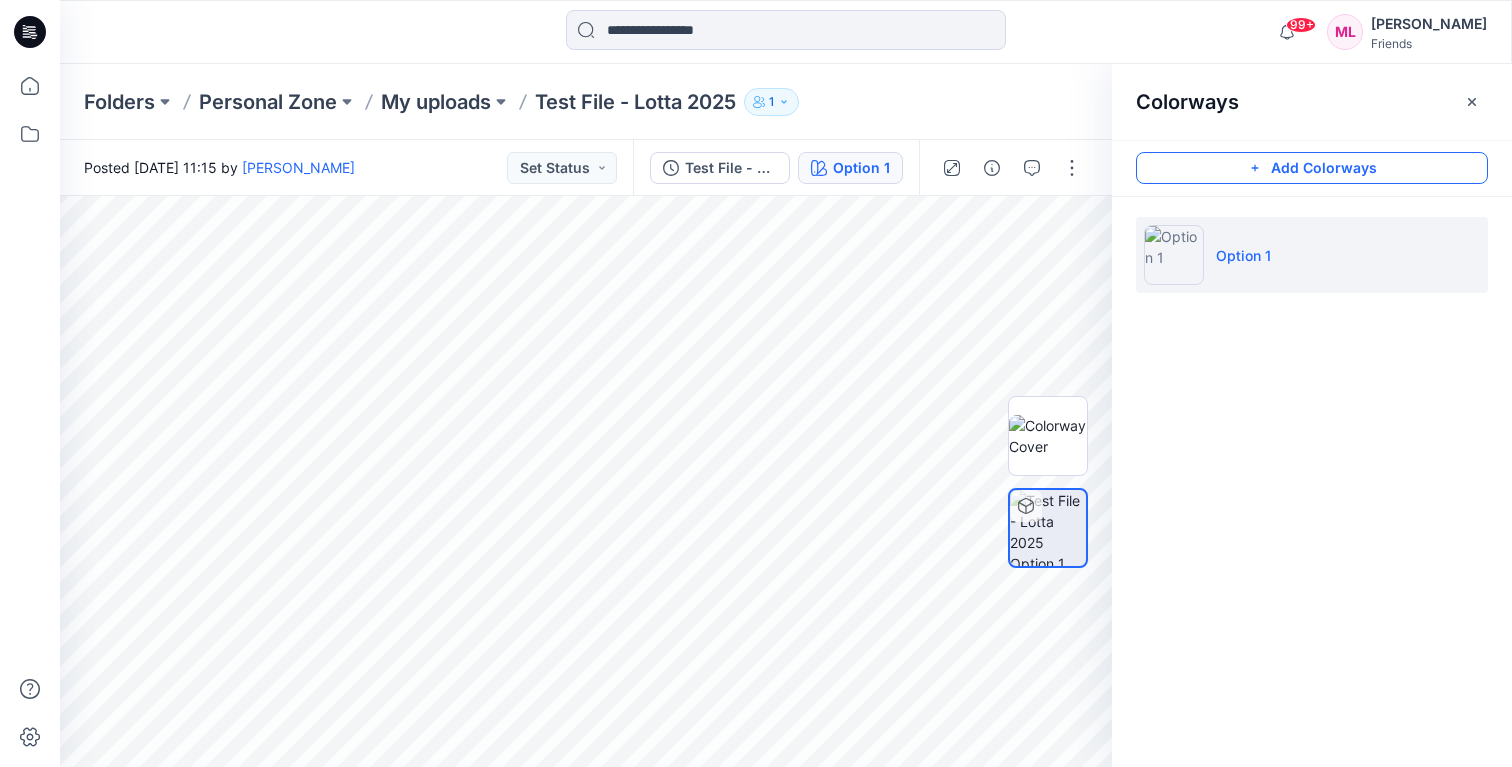 click on "Add Colorways" at bounding box center [1312, 168] 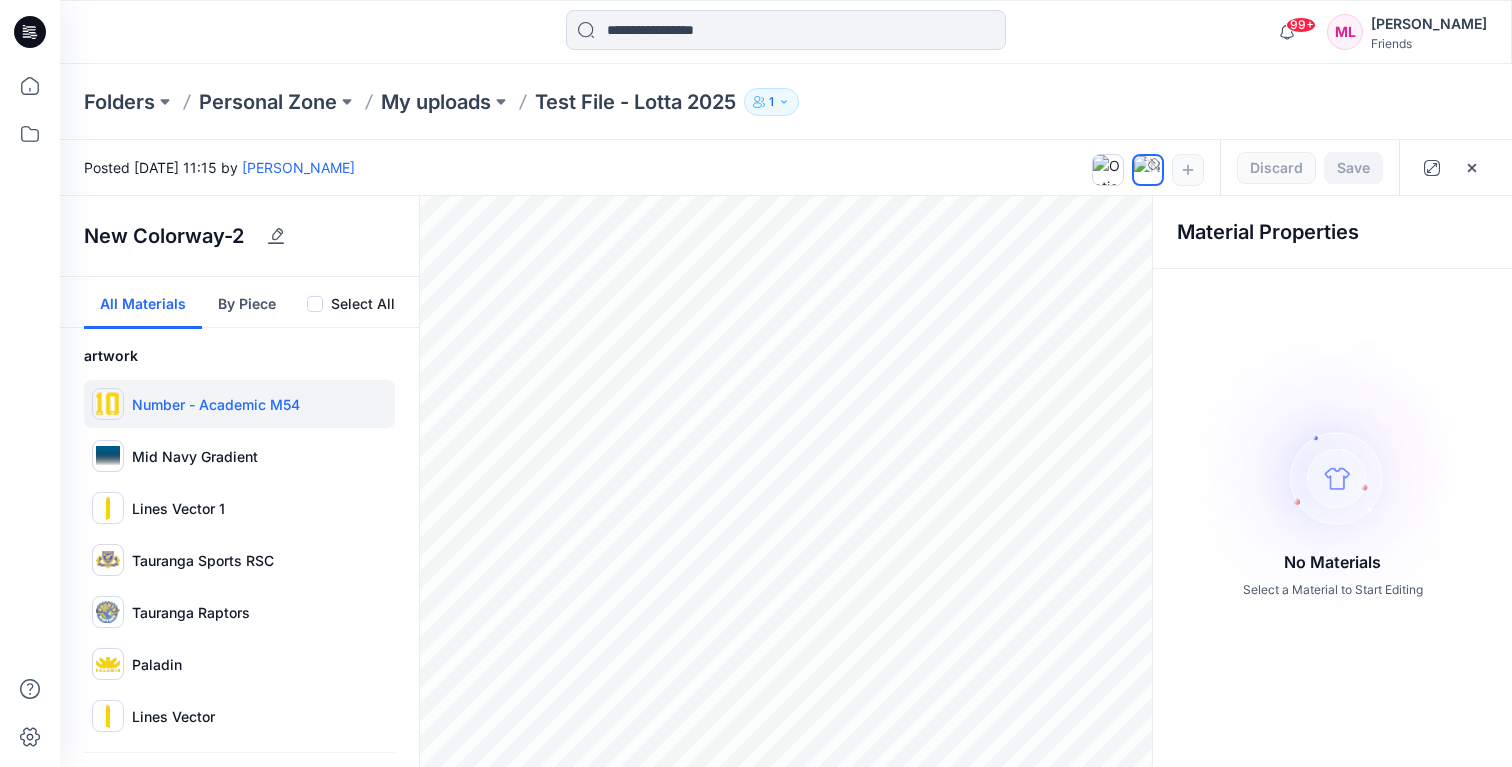 click on "Number - Academic M54" at bounding box center [239, 404] 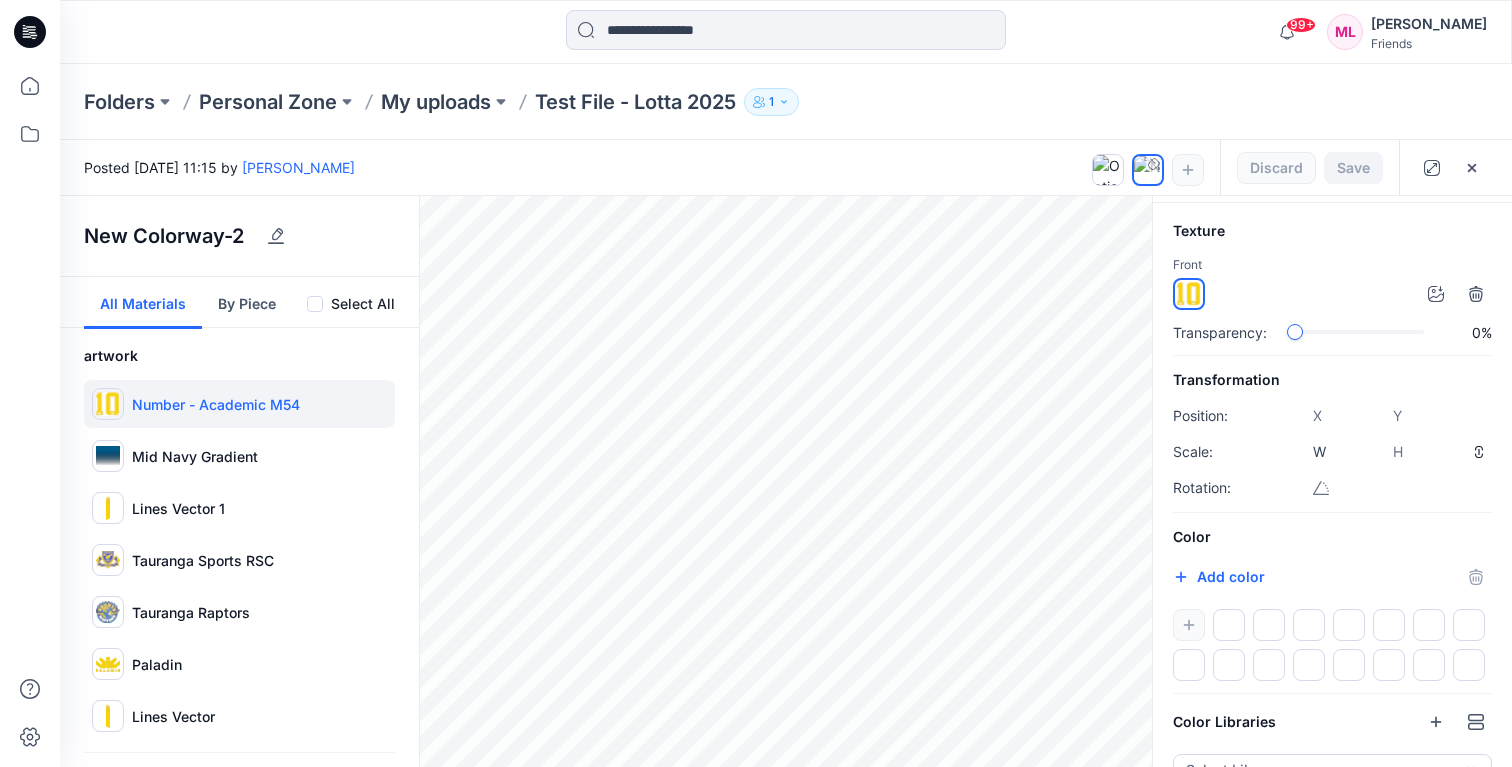 scroll, scrollTop: 0, scrollLeft: 0, axis: both 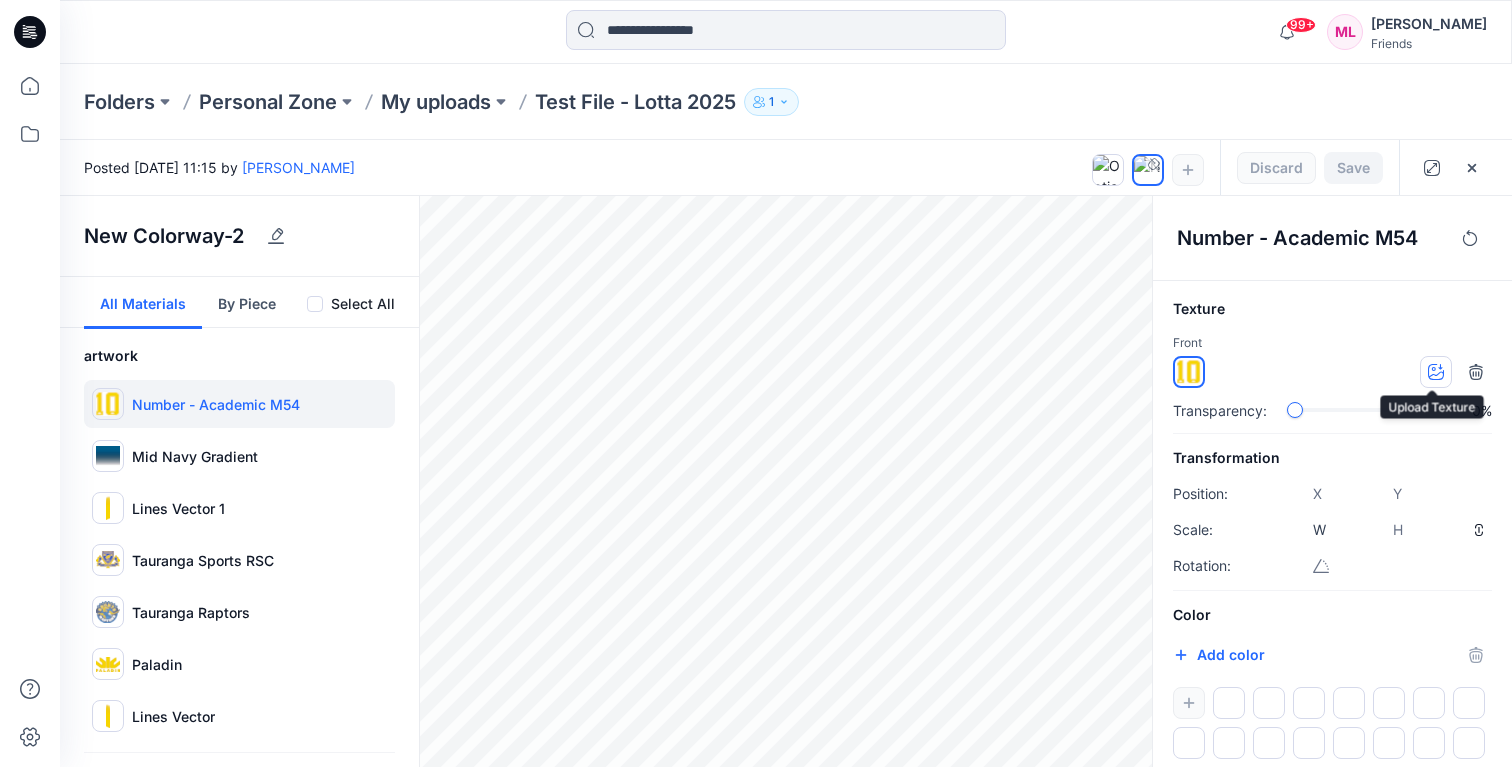 click at bounding box center [1436, 372] 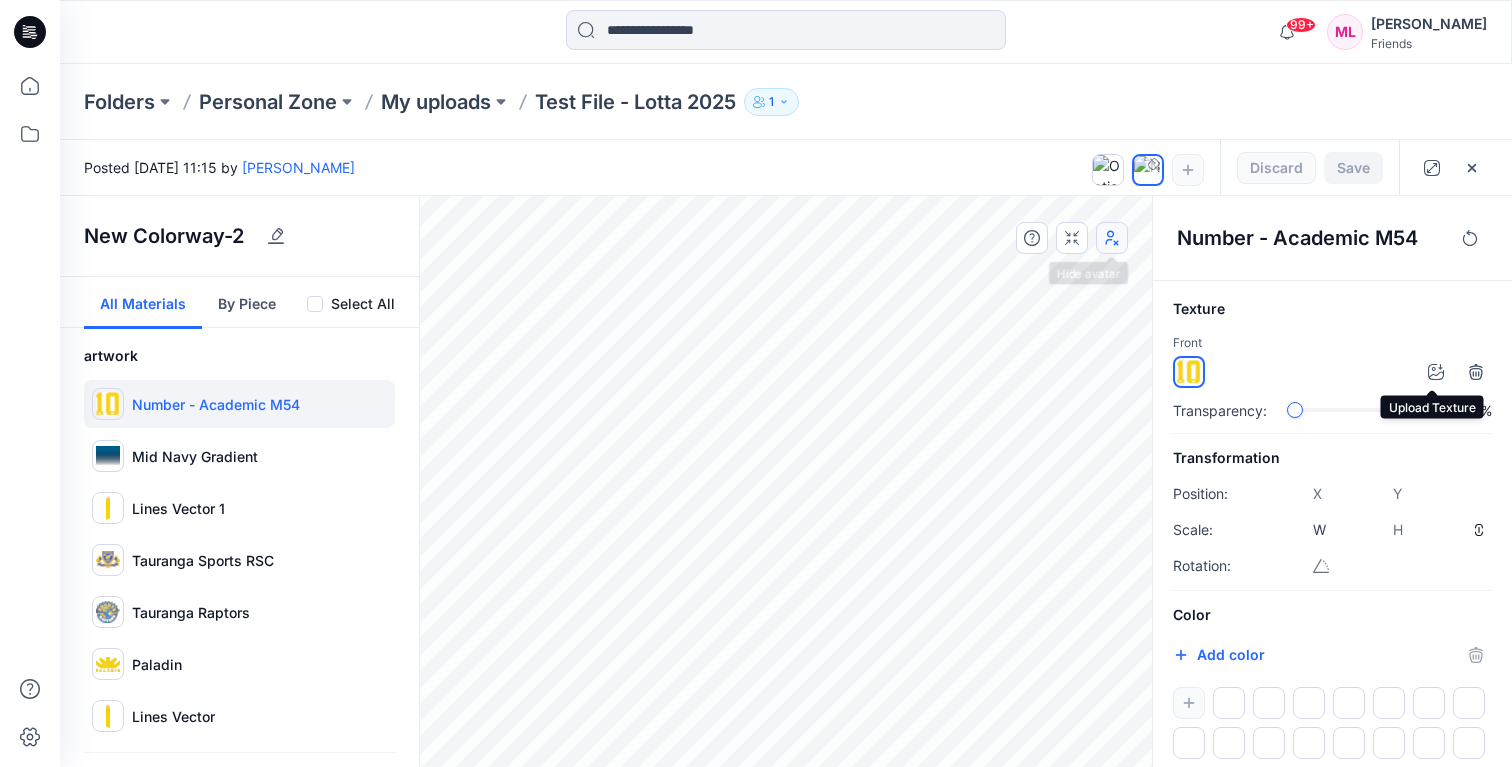 click 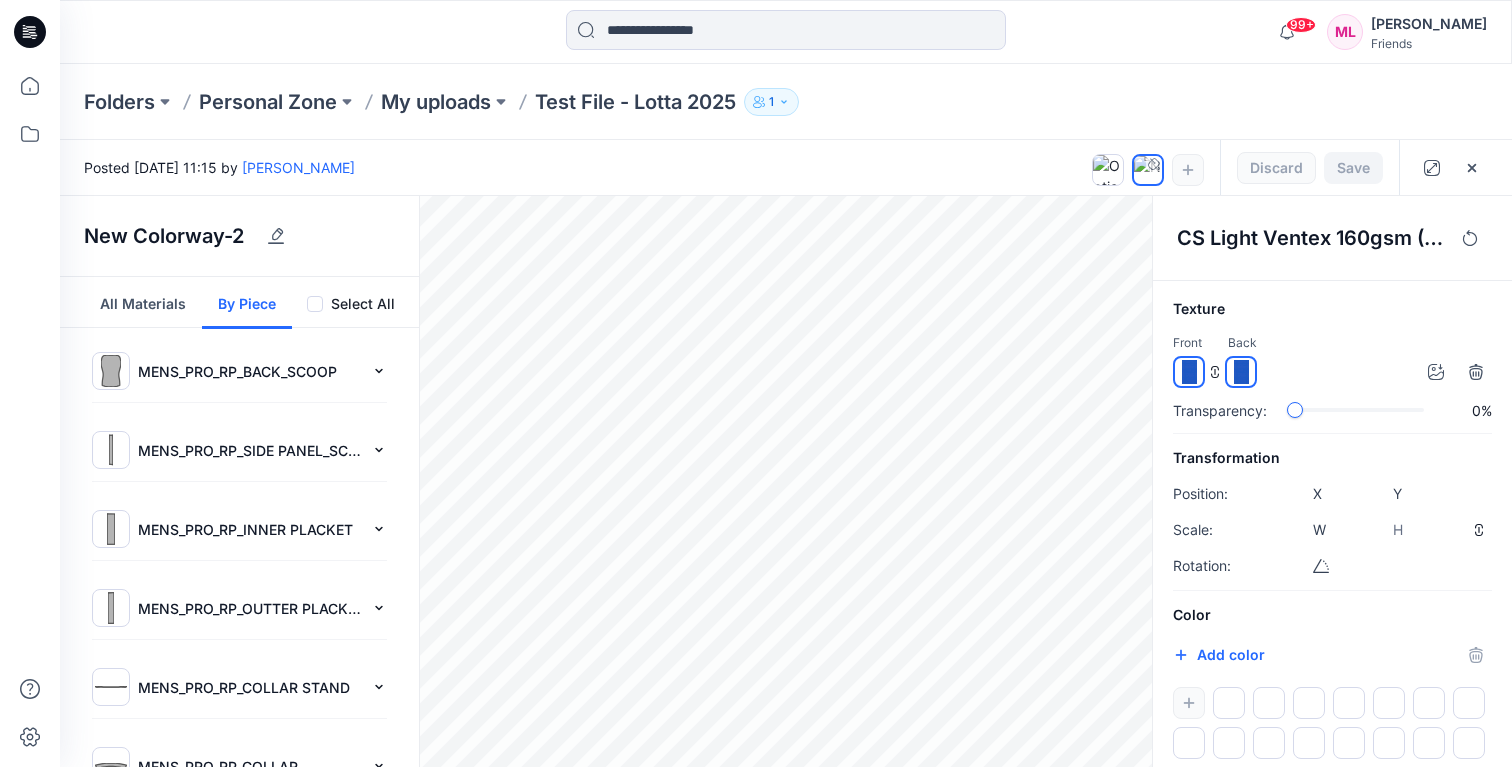 click on "All Materials" at bounding box center (143, 303) 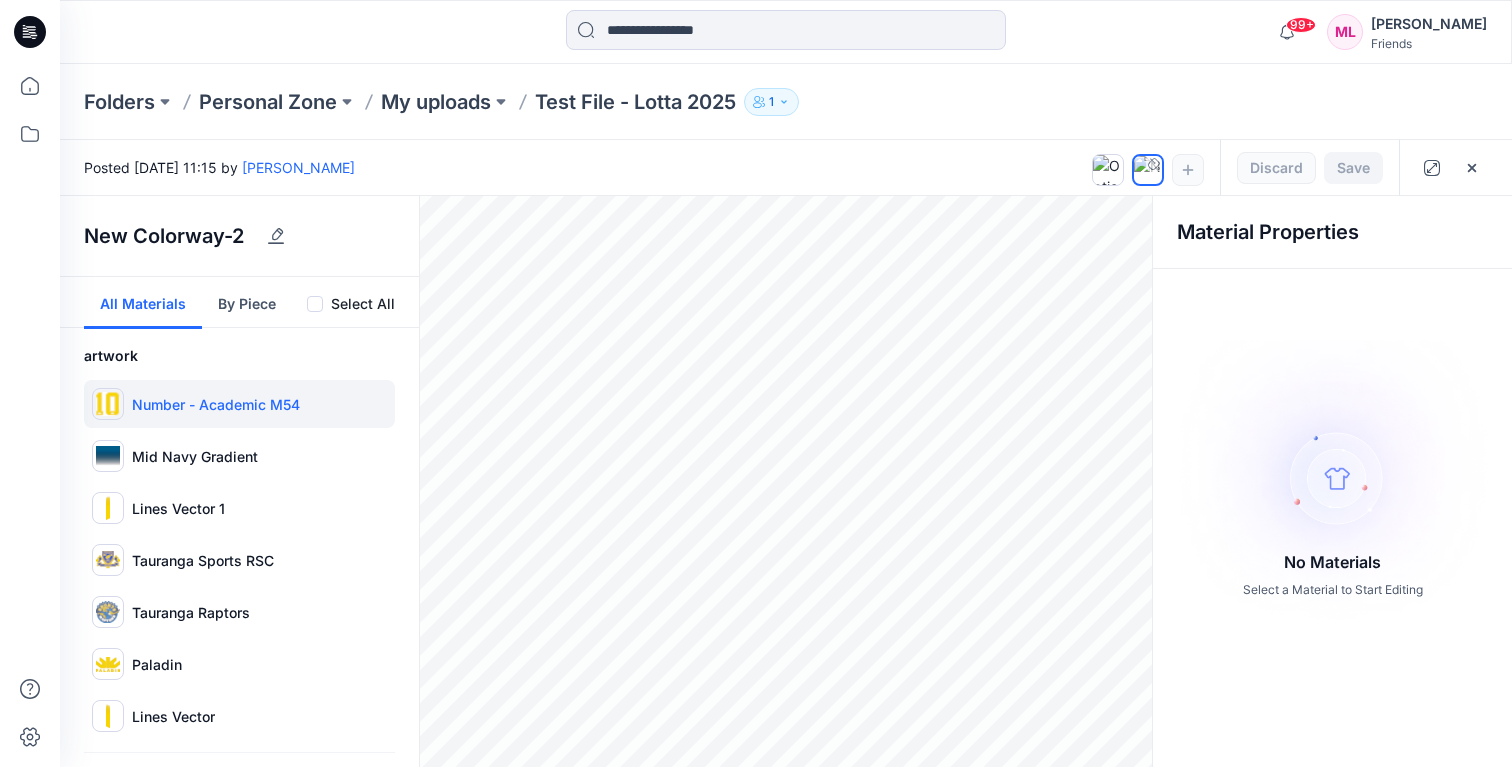 click on "Number - Academic M54" at bounding box center (216, 404) 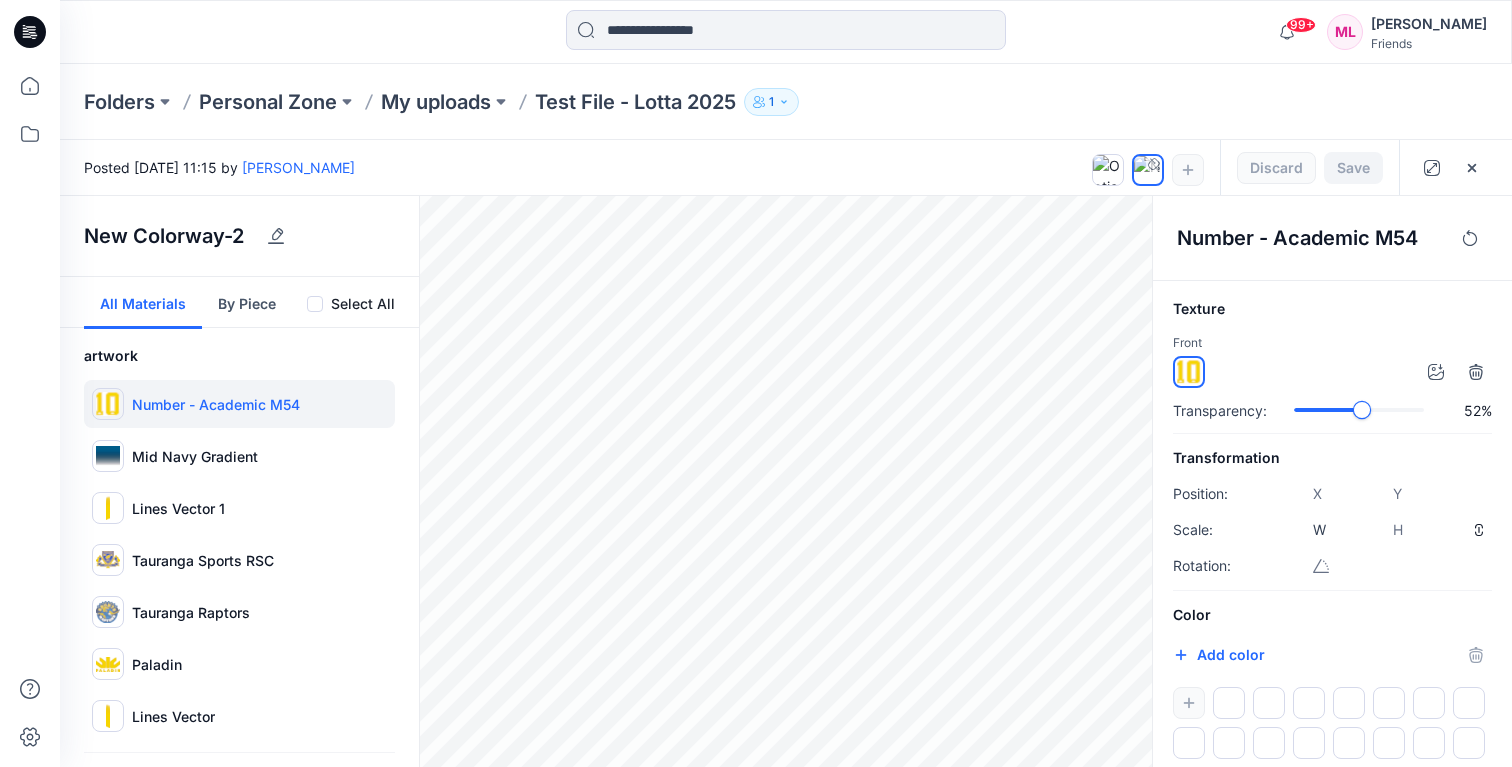 click at bounding box center (1359, 410) 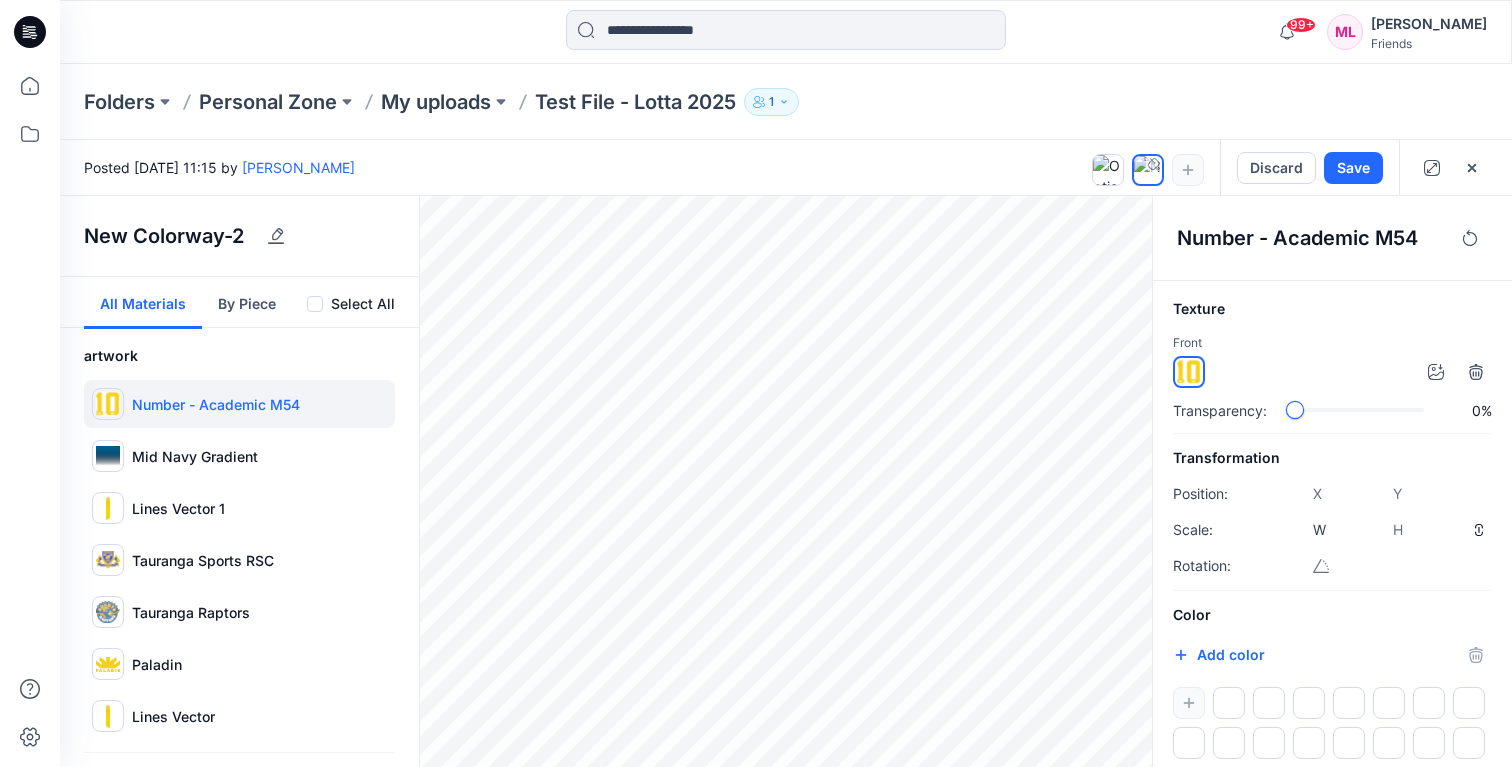 click on "Transparency: 0%" at bounding box center [1332, 410] 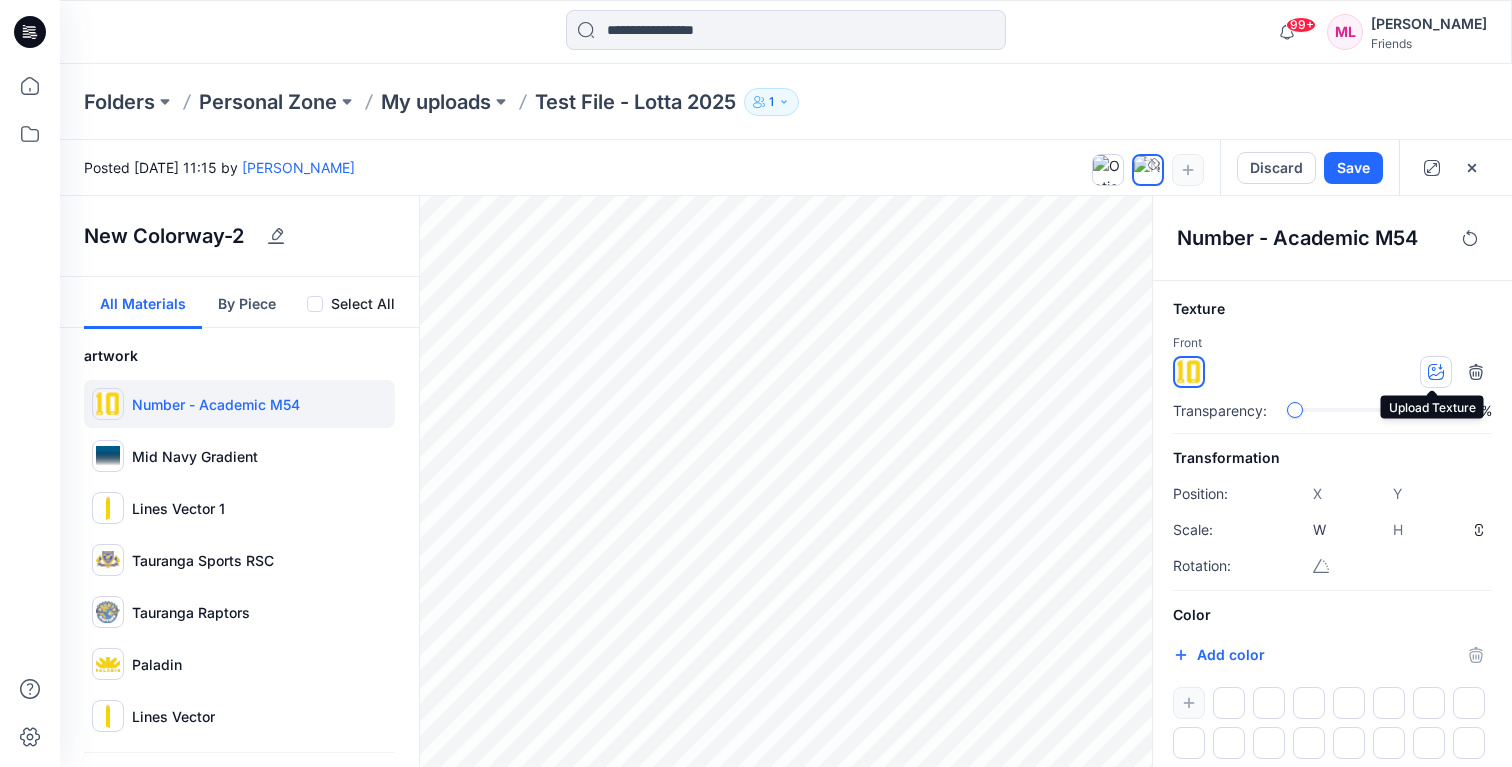 click 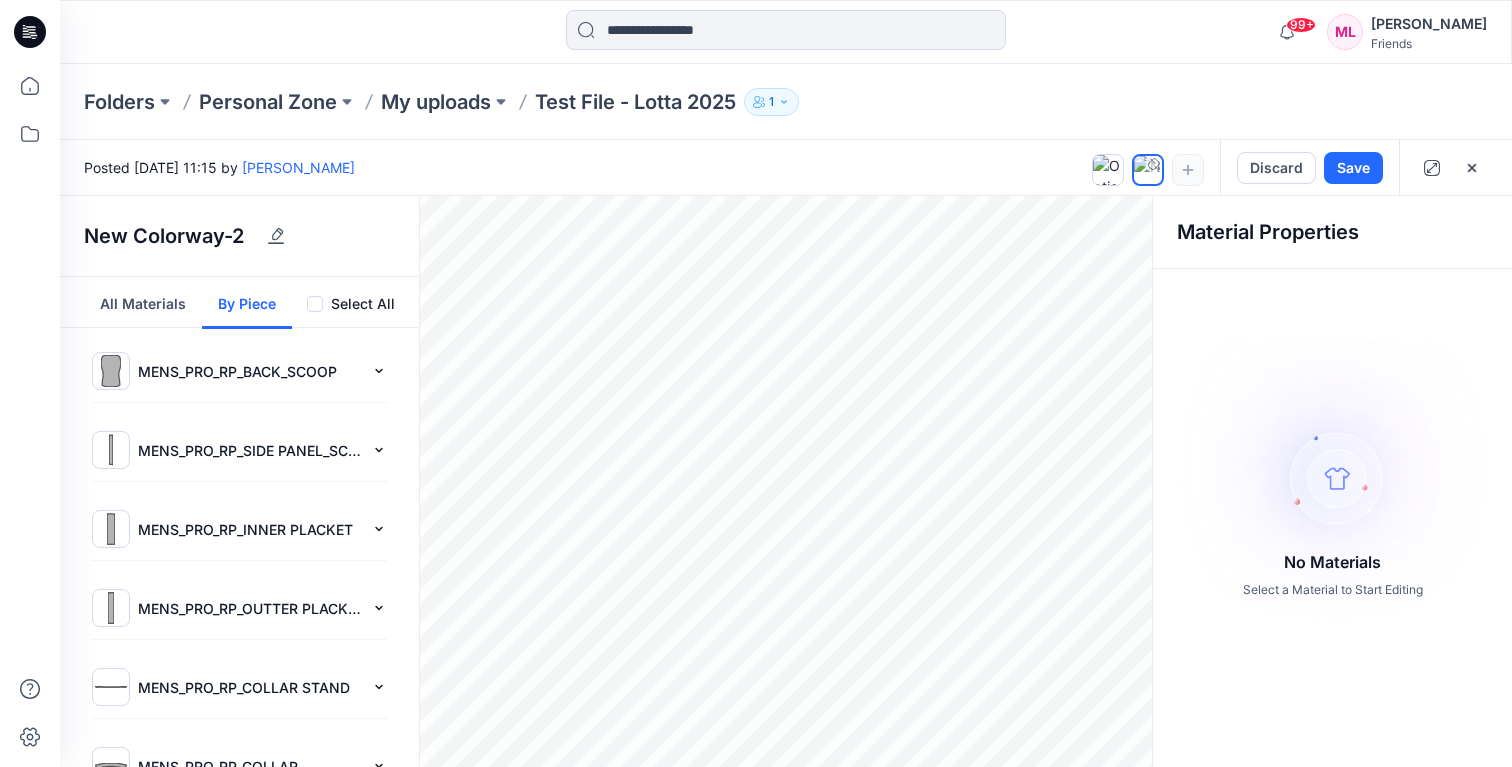 click on "By Piece" at bounding box center (247, 303) 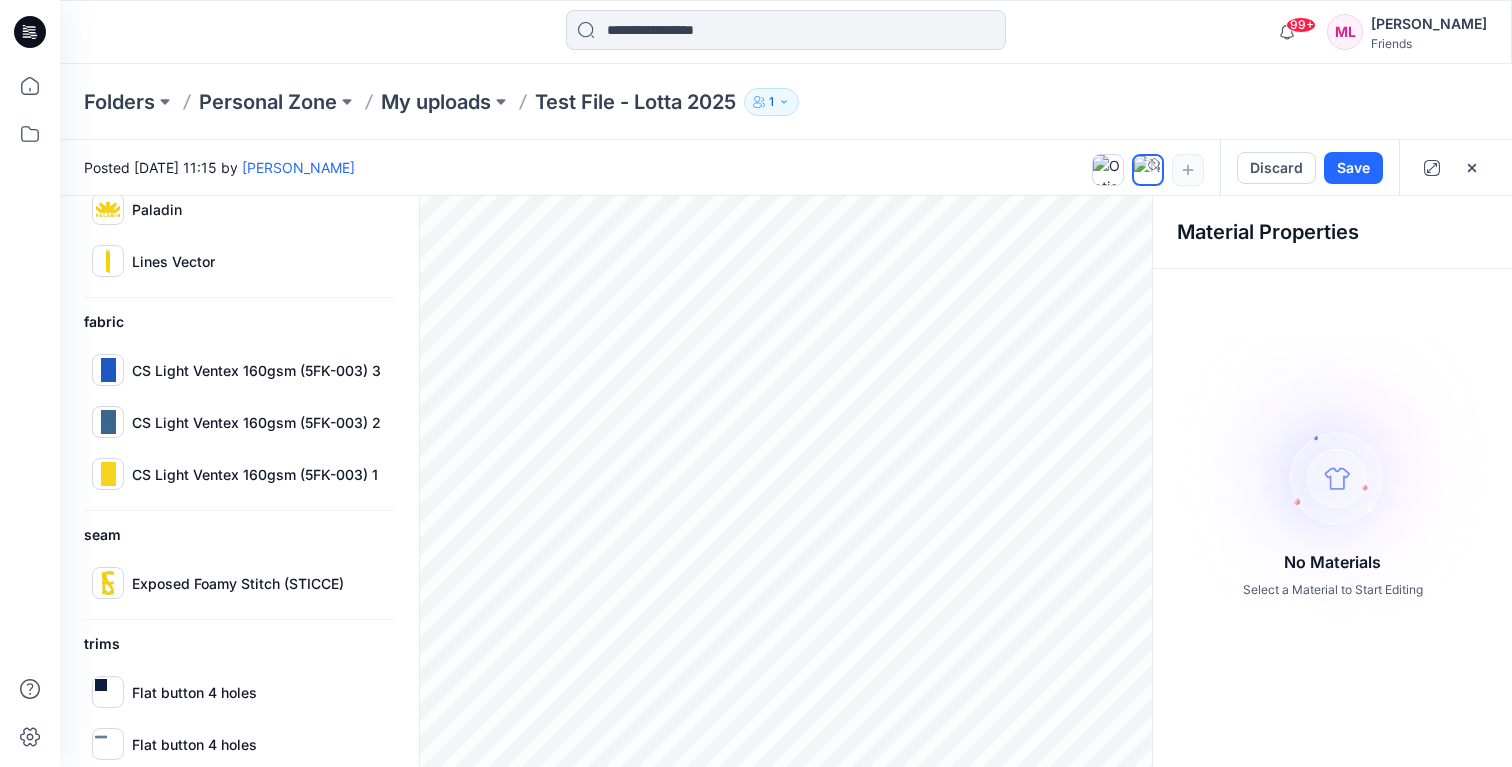 scroll, scrollTop: 463, scrollLeft: 0, axis: vertical 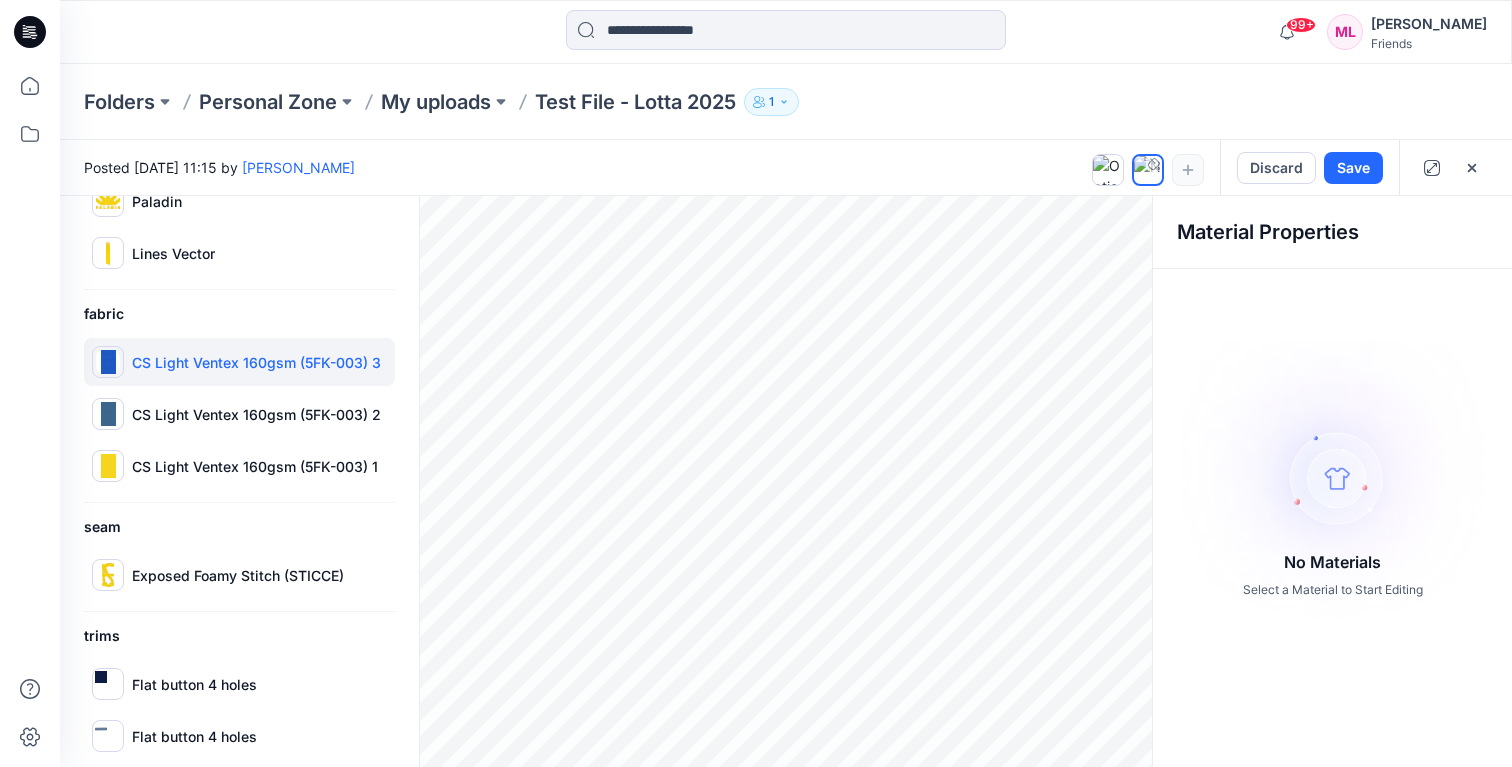 click on "CS Light Ventex 160gsm (5FK-003) 3" at bounding box center (239, 362) 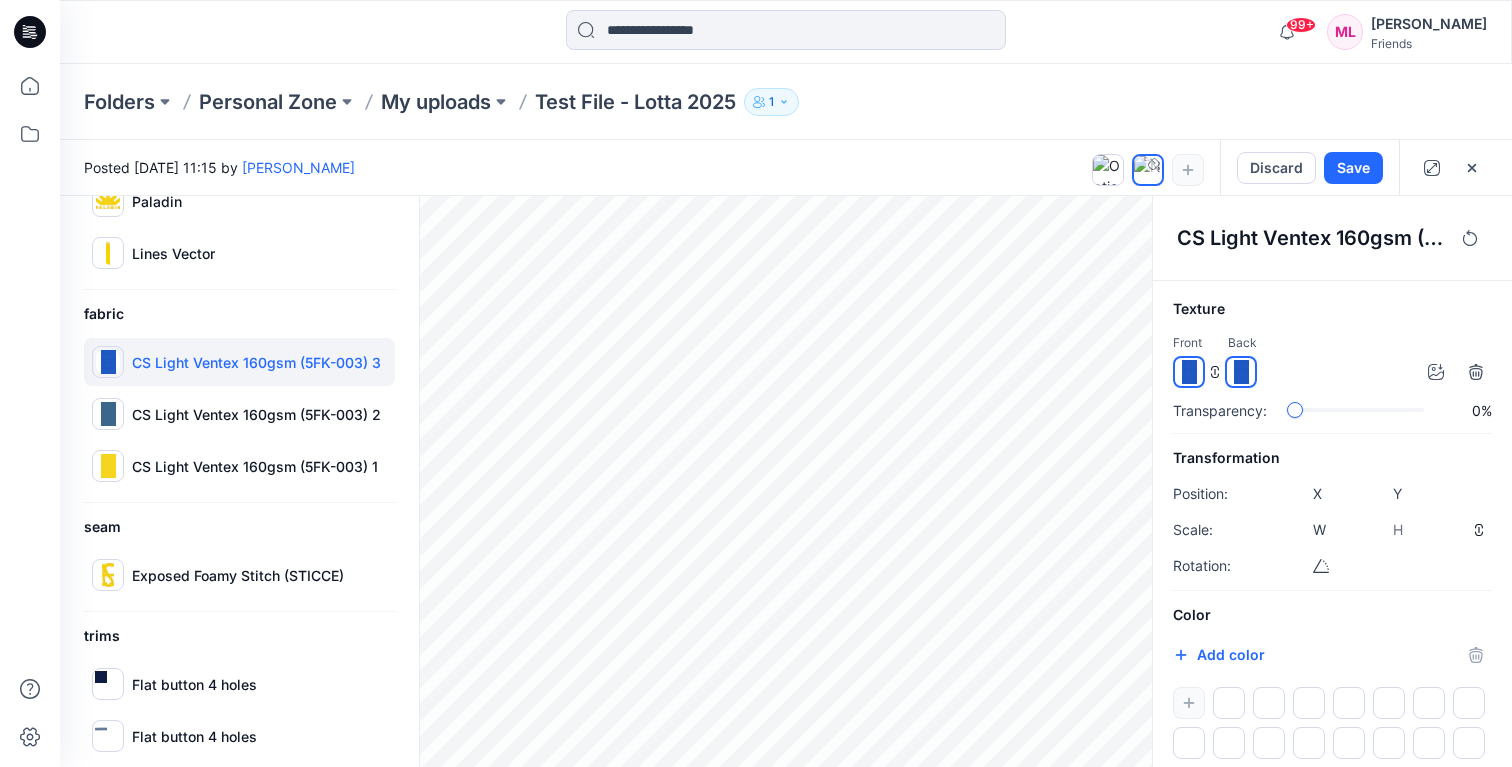 click at bounding box center [1189, 372] 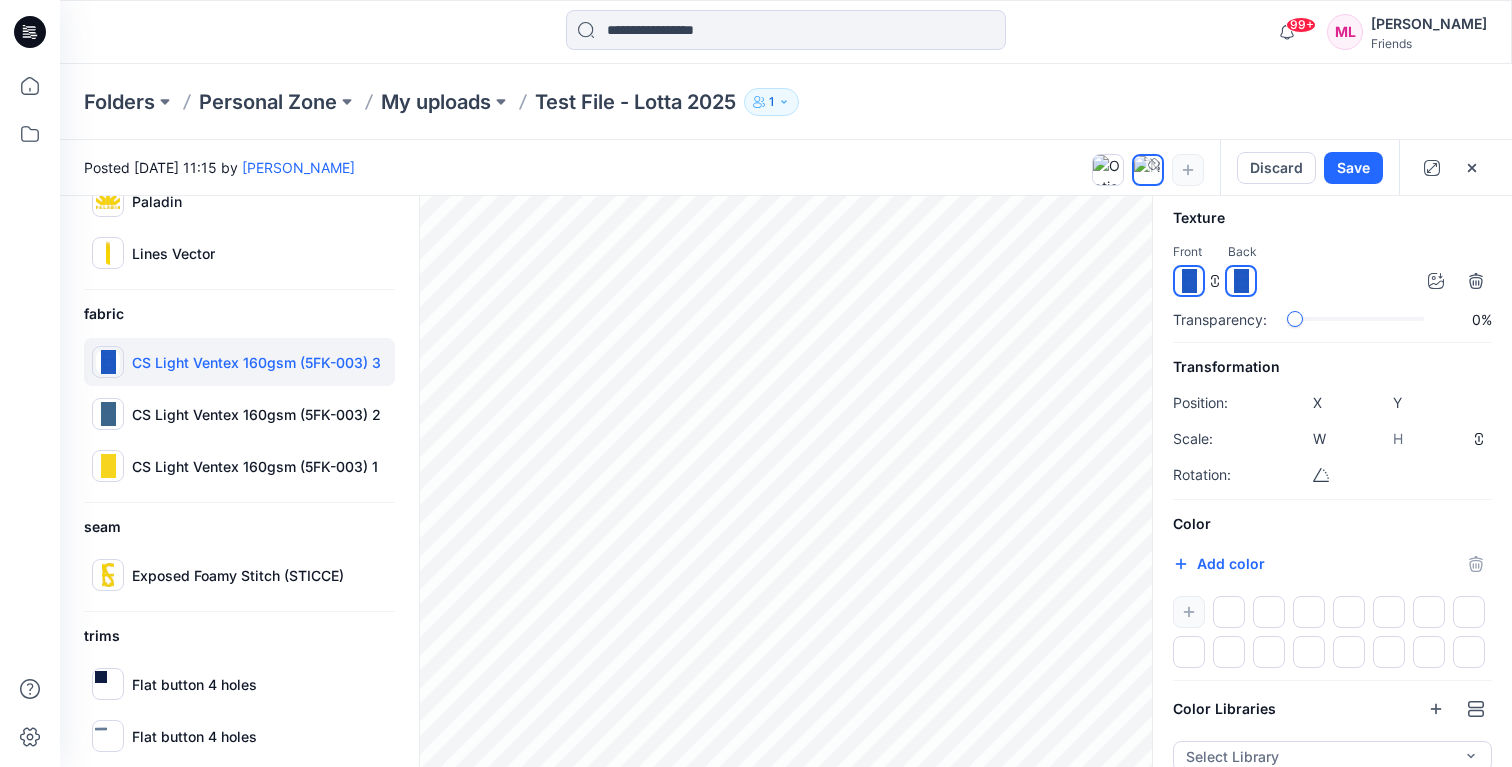 scroll, scrollTop: 147, scrollLeft: 0, axis: vertical 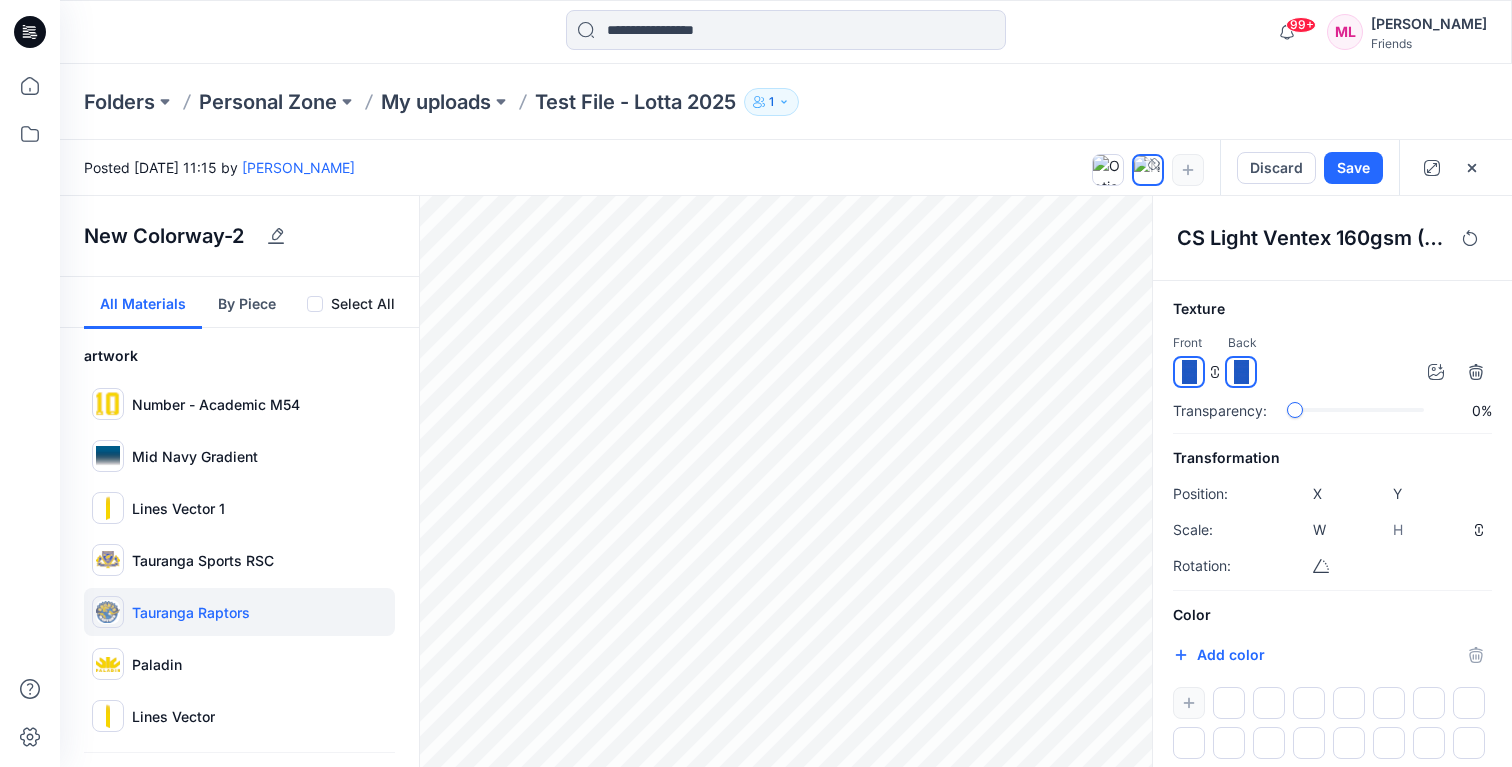click on "Tauranga Raptors" at bounding box center (191, 612) 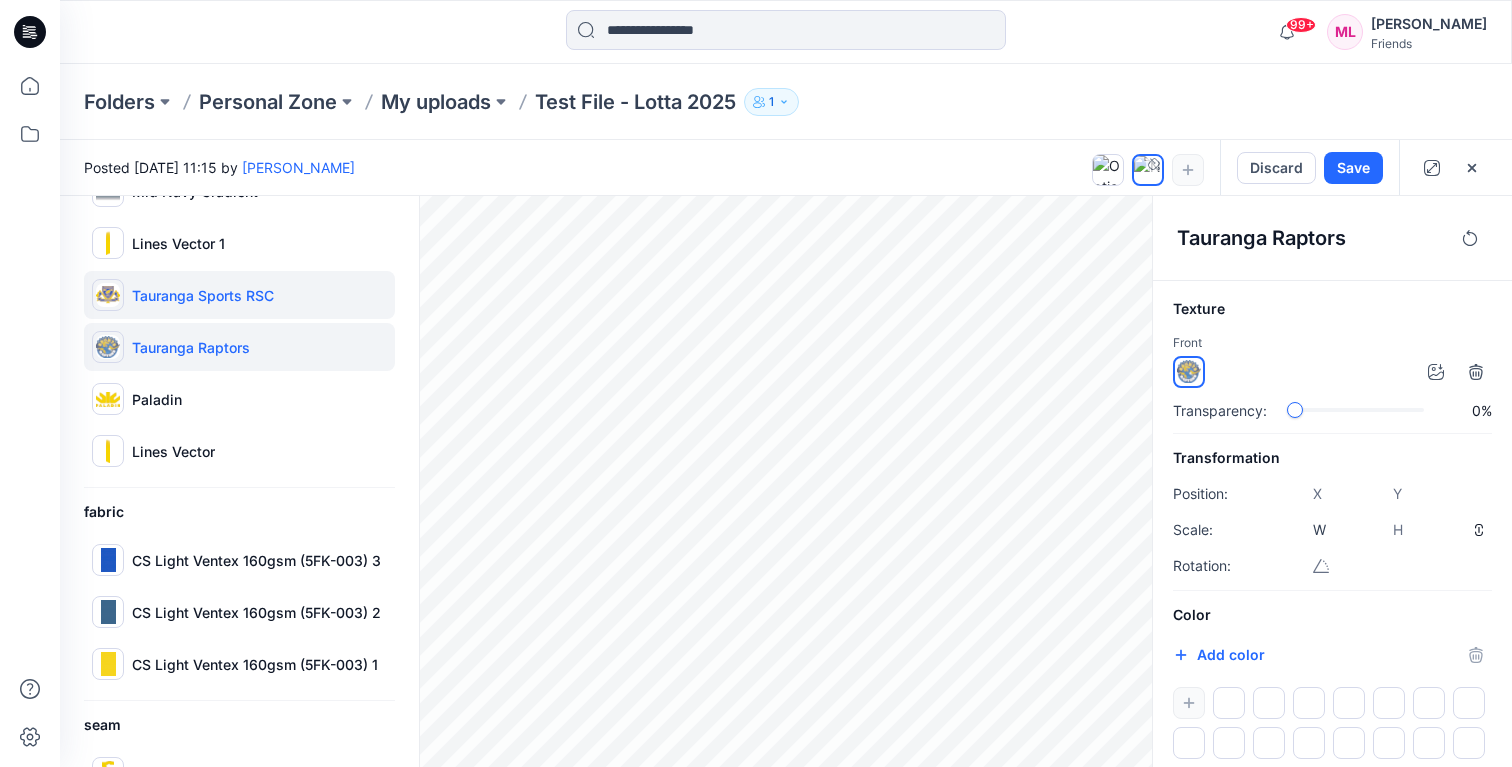 scroll, scrollTop: 481, scrollLeft: 0, axis: vertical 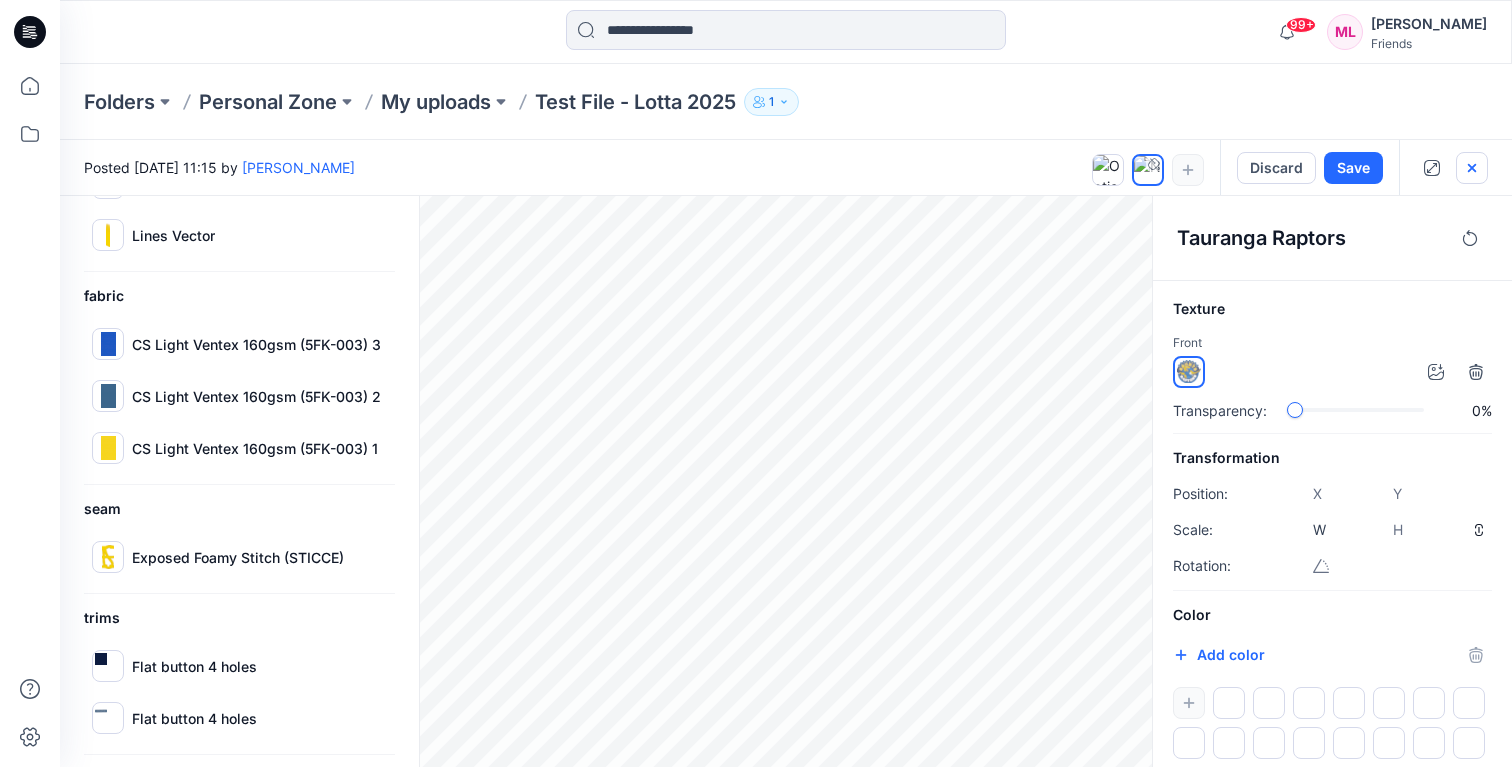 click 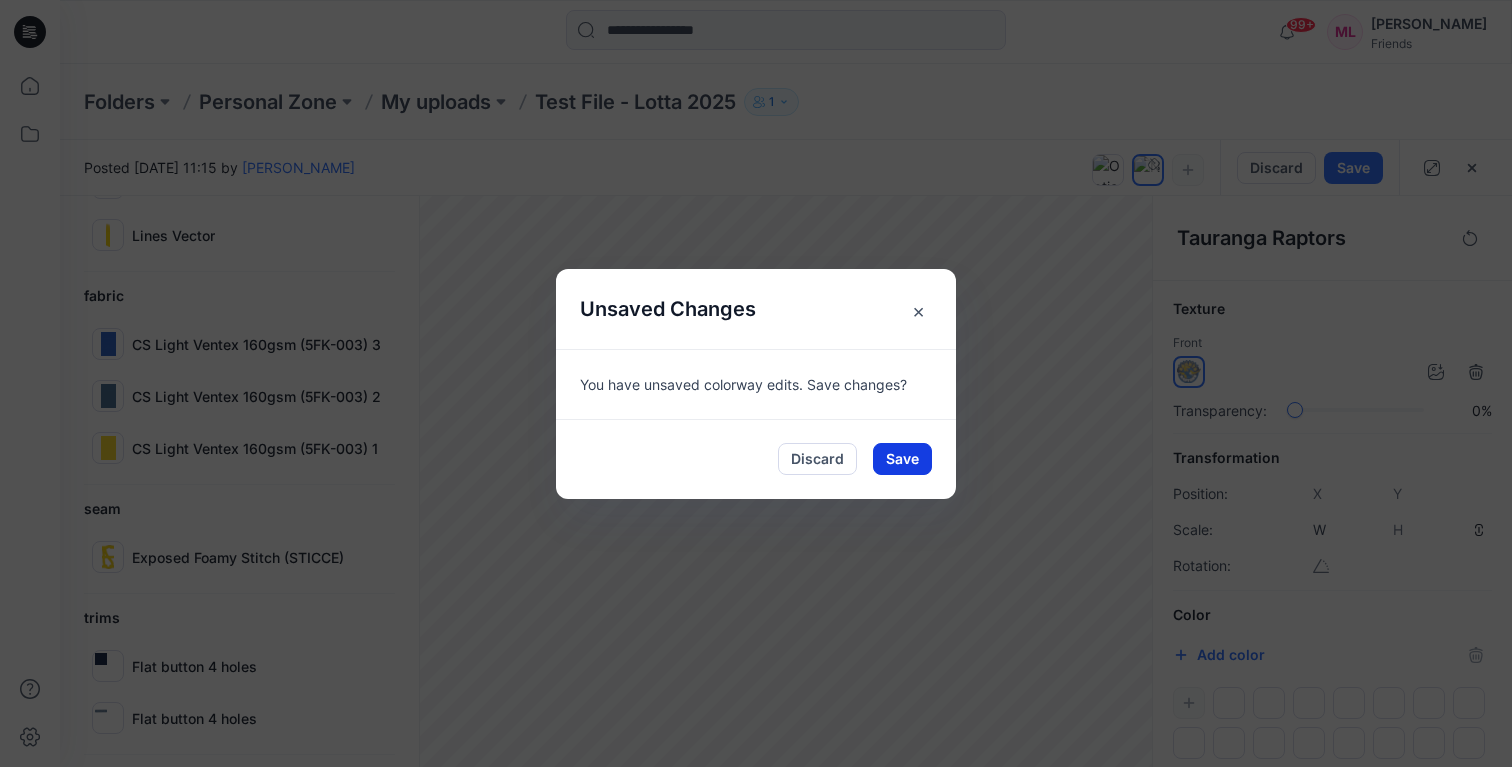 click on "Save" at bounding box center [902, 459] 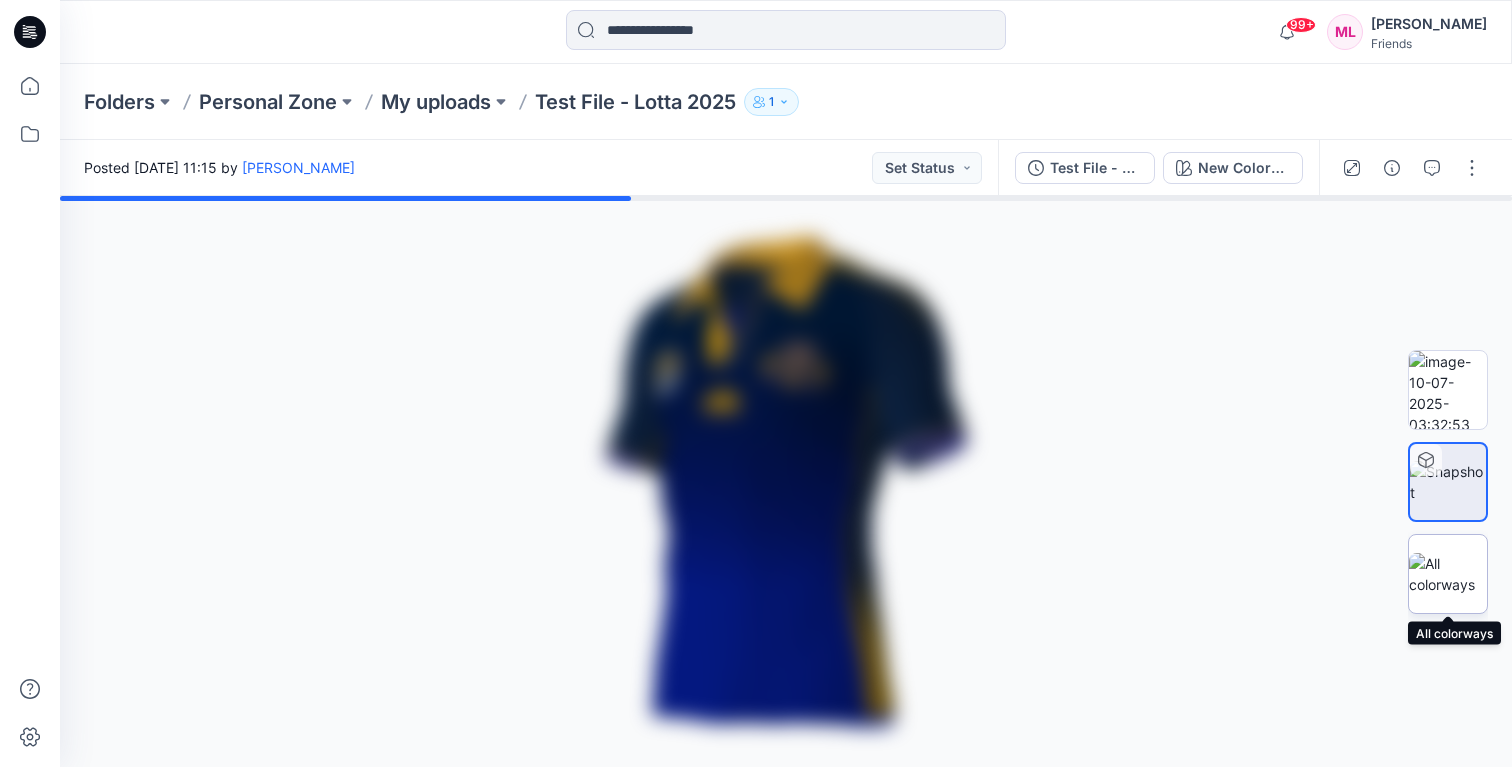click at bounding box center (1448, 574) 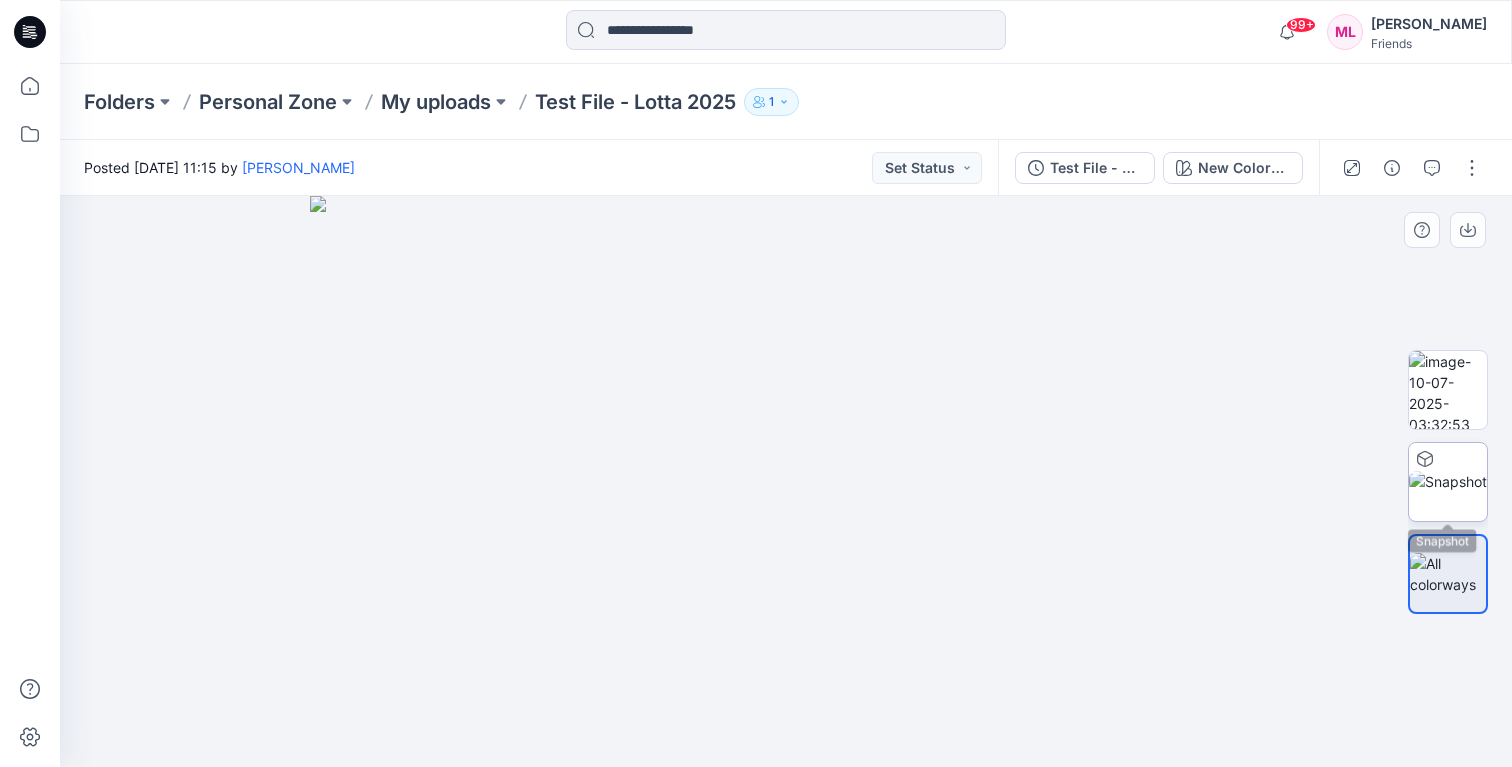 click at bounding box center [1448, 481] 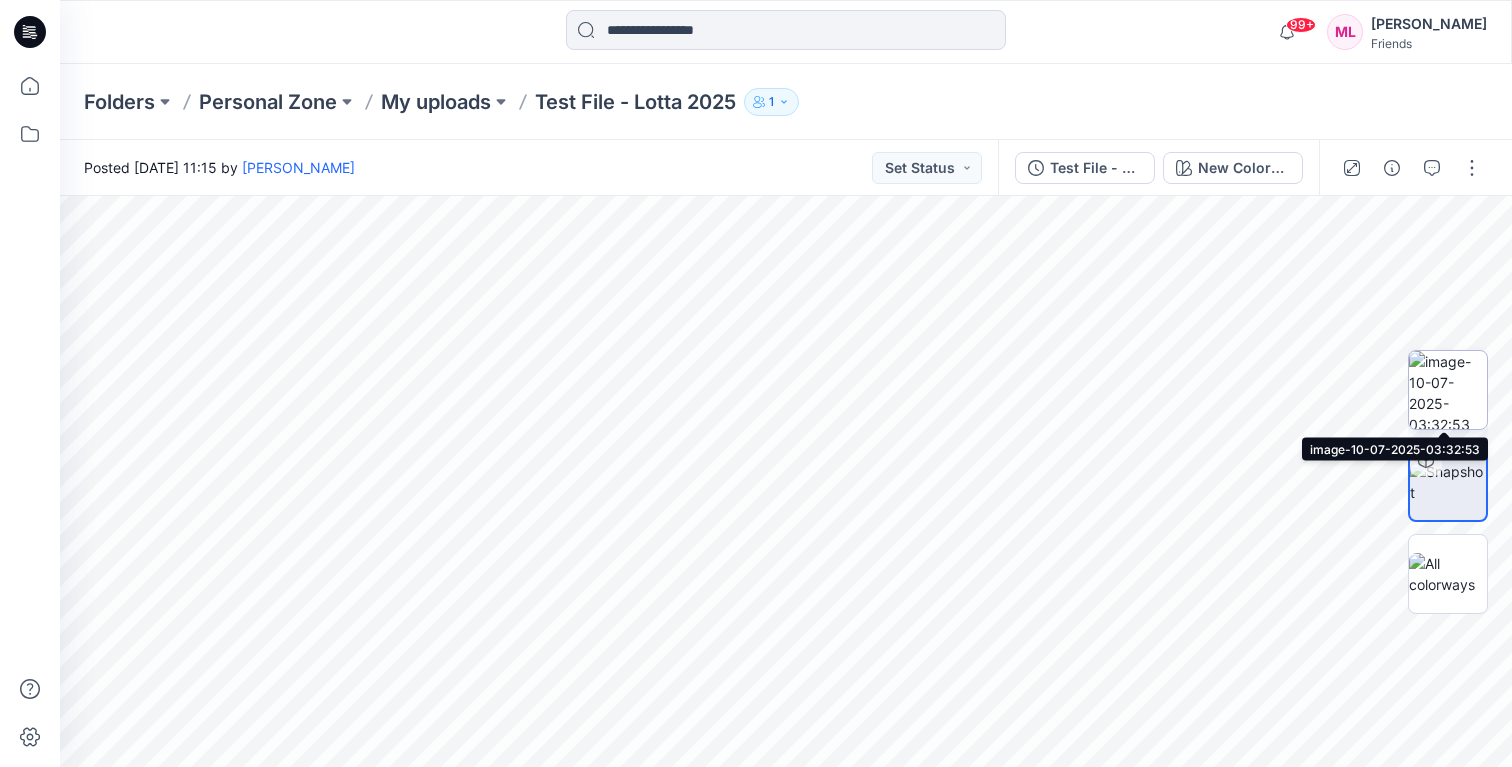 click at bounding box center [1448, 390] 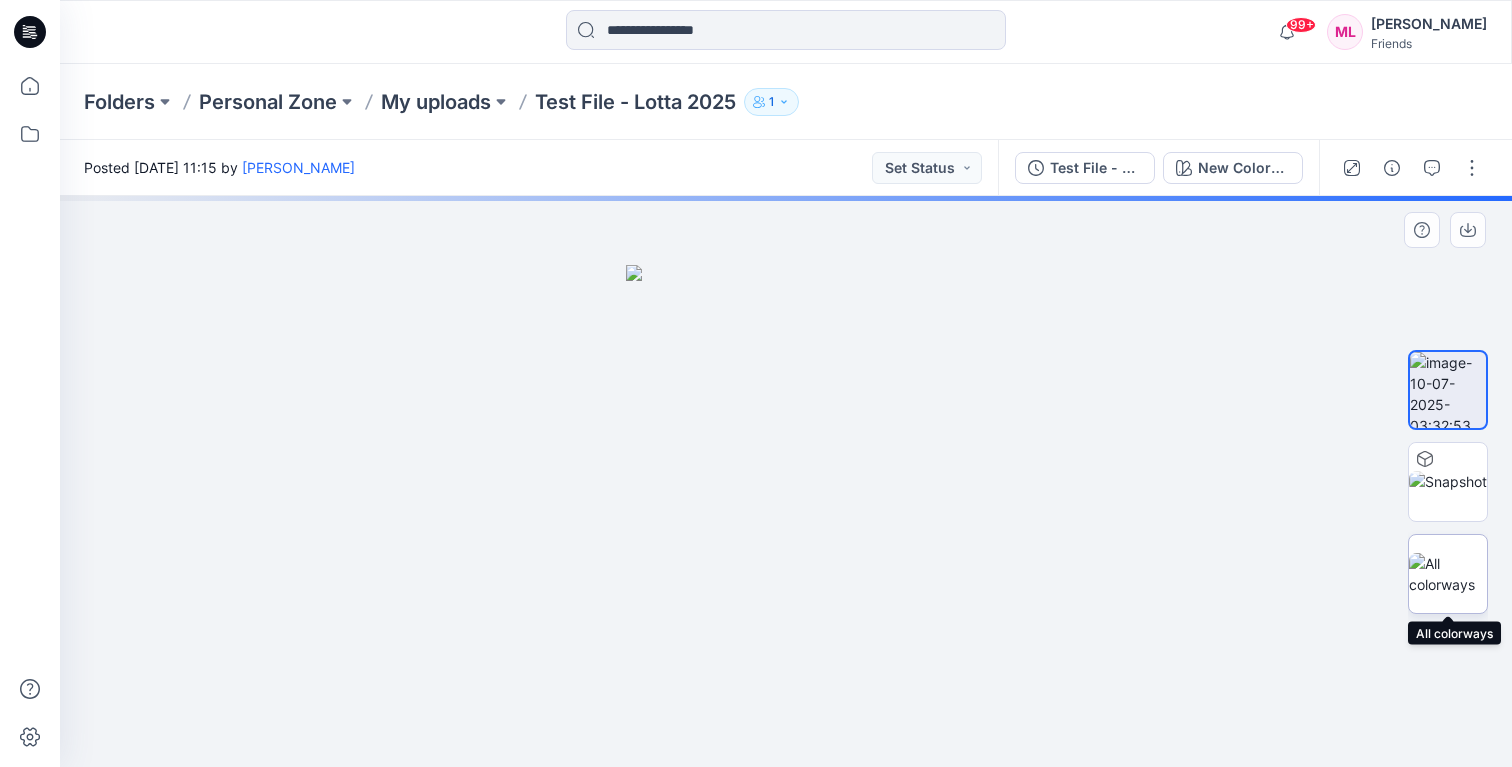 click at bounding box center (1448, 574) 